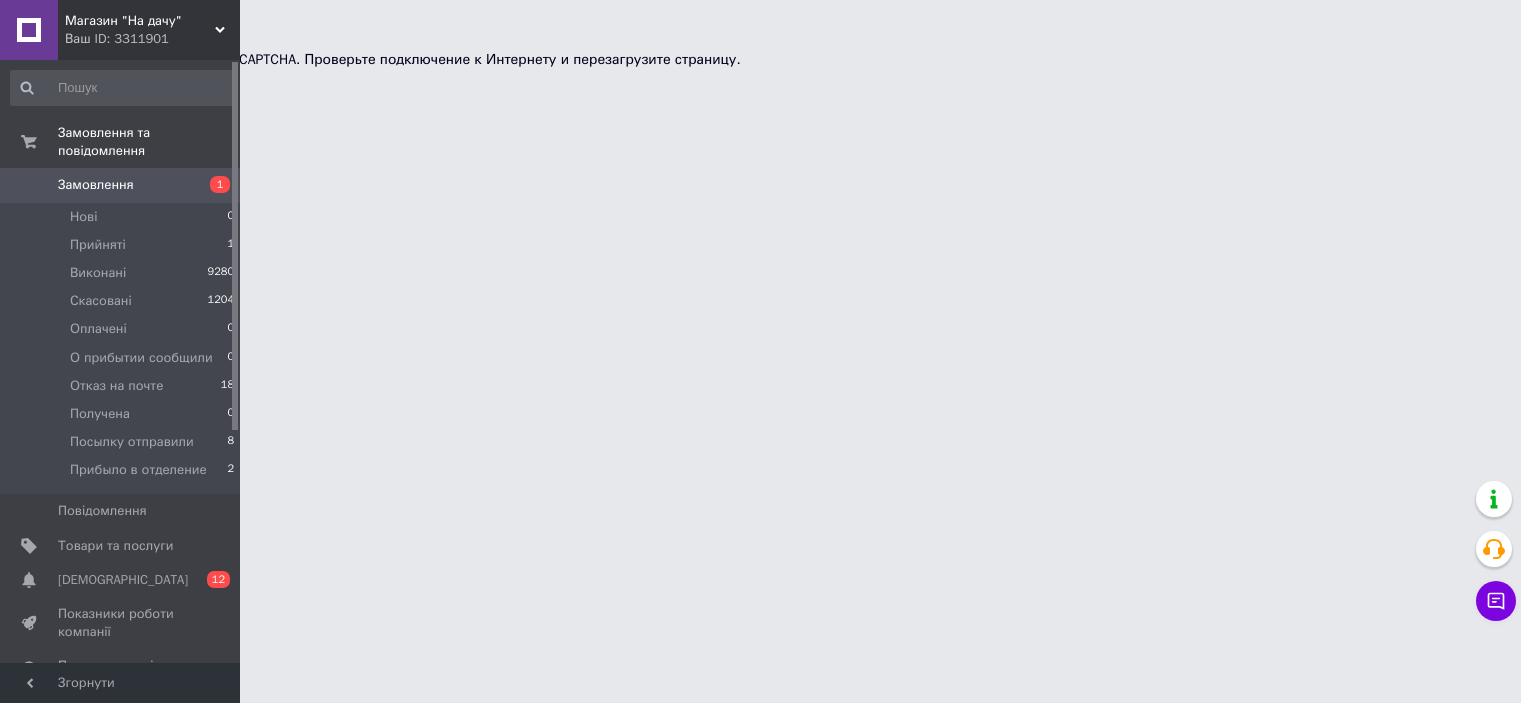 scroll, scrollTop: 0, scrollLeft: 0, axis: both 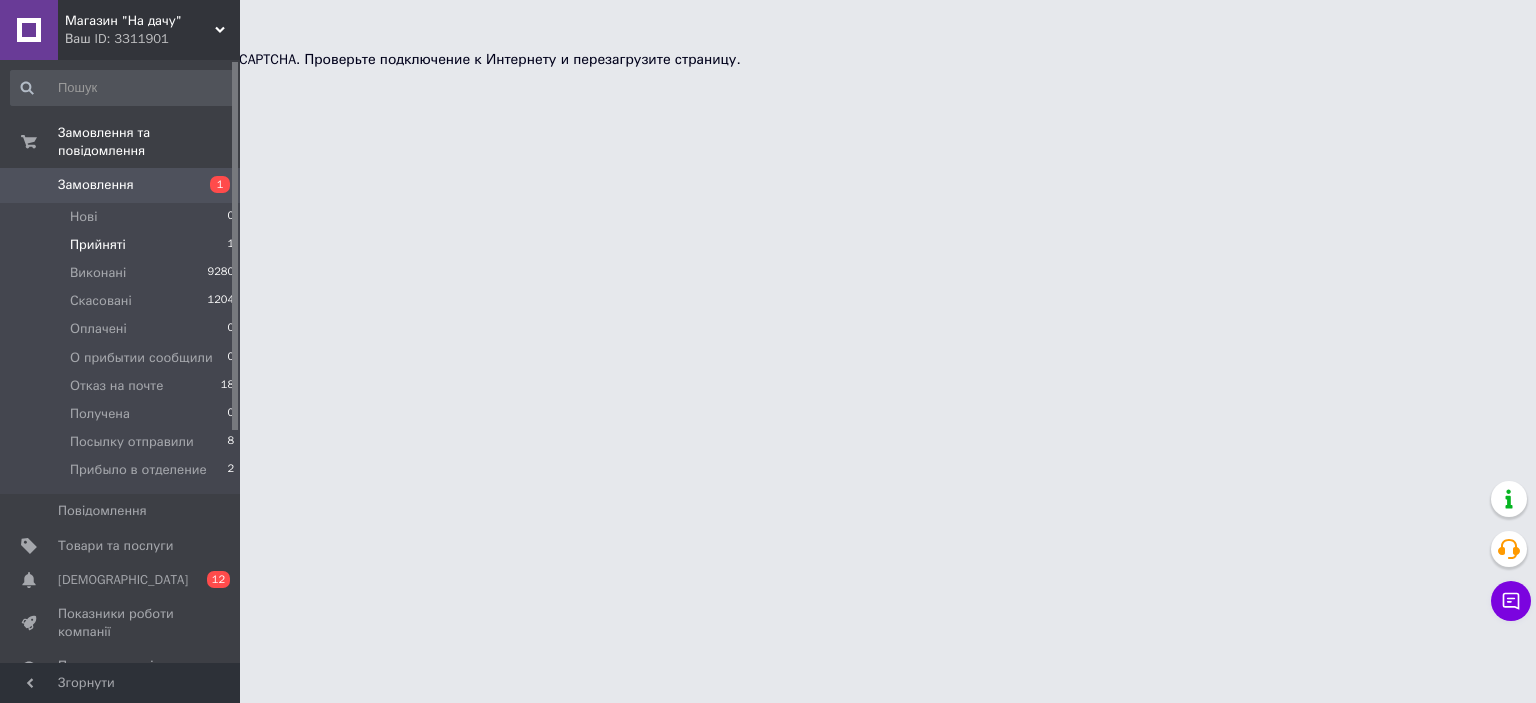 click on "Прийняті" at bounding box center (98, 245) 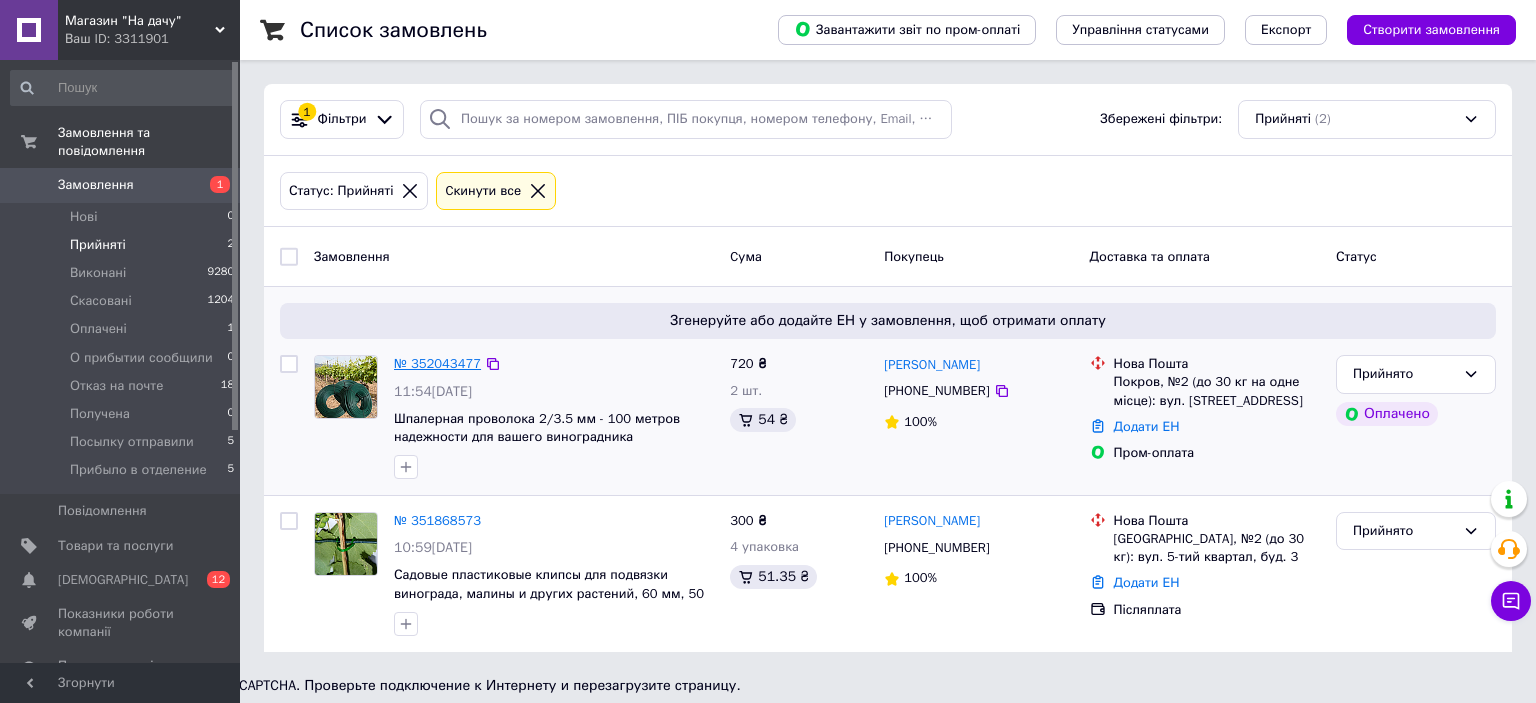 click on "№ 352043477" at bounding box center (437, 363) 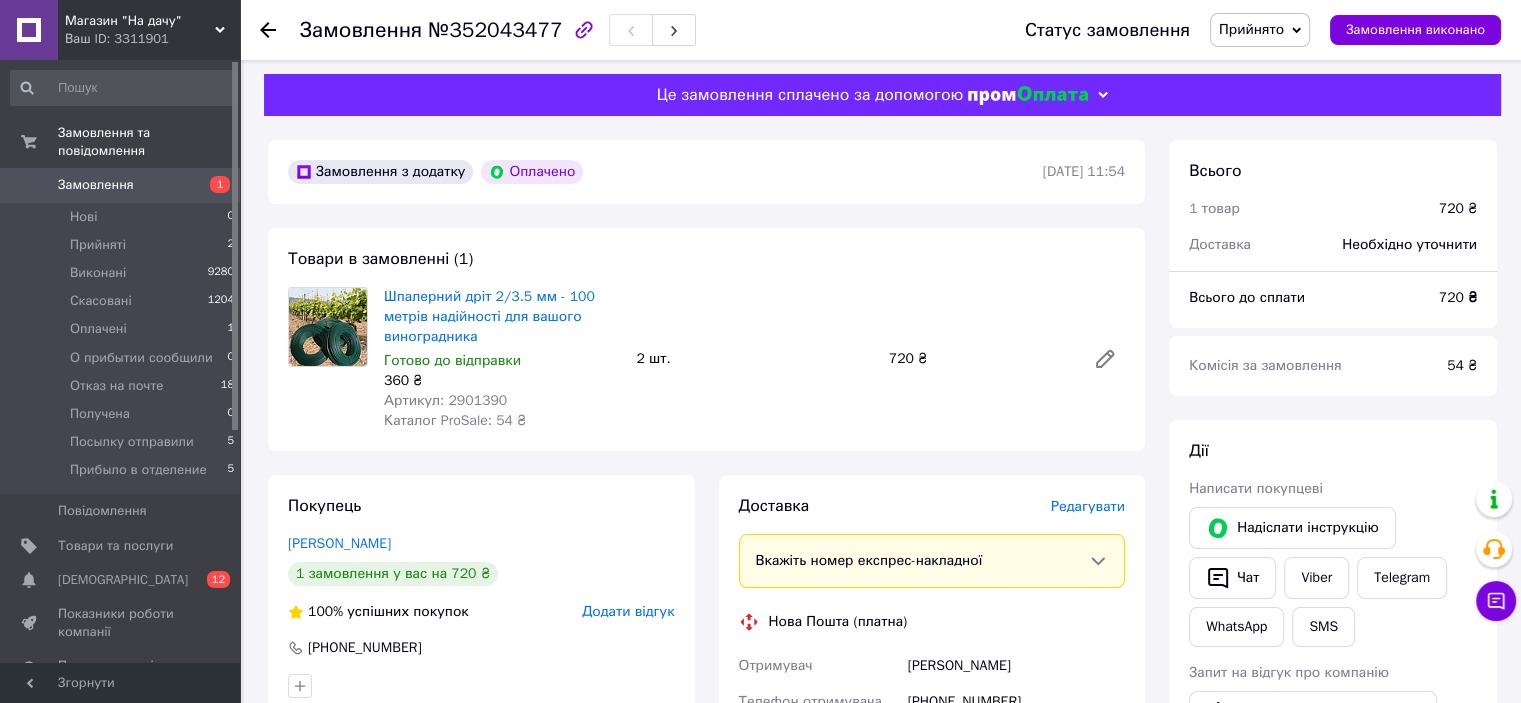 scroll, scrollTop: 0, scrollLeft: 0, axis: both 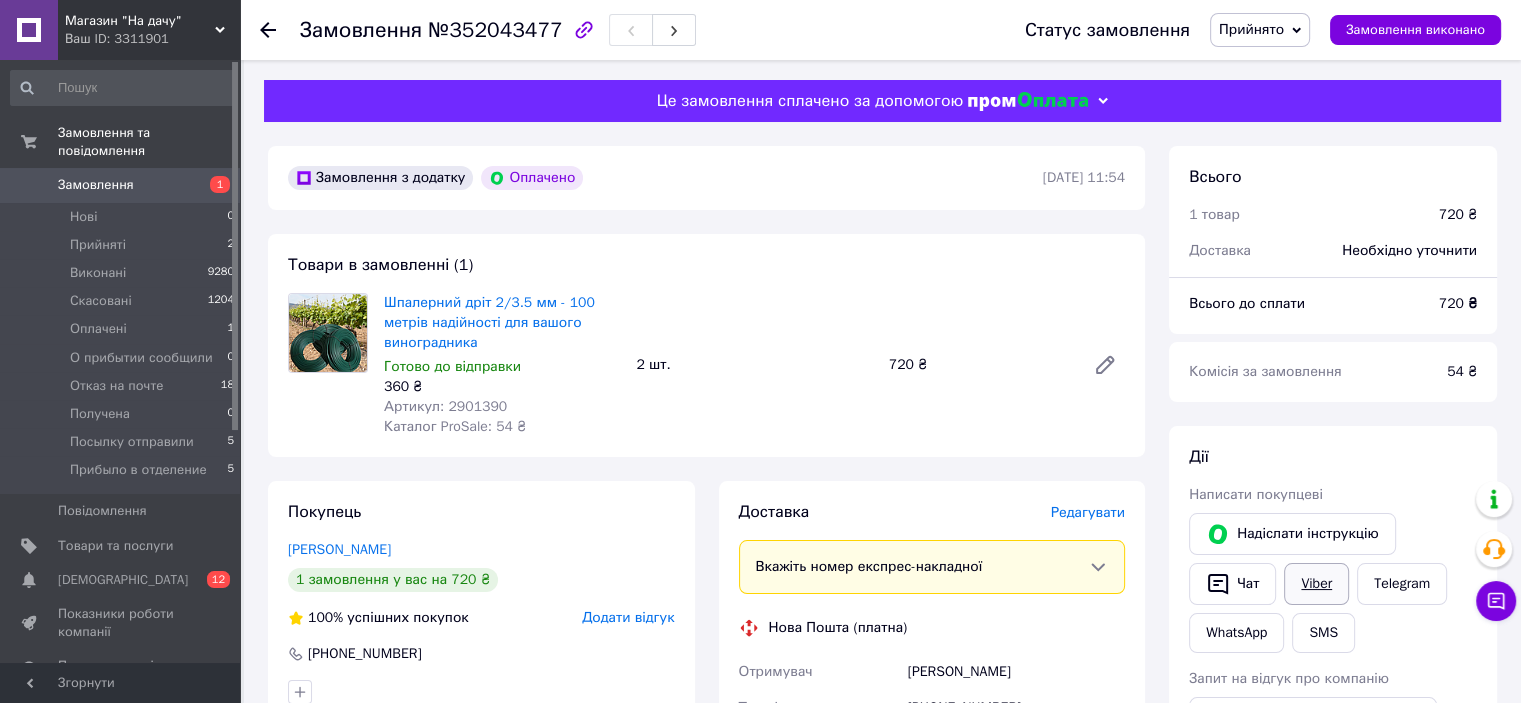 click on "Viber" at bounding box center [1316, 584] 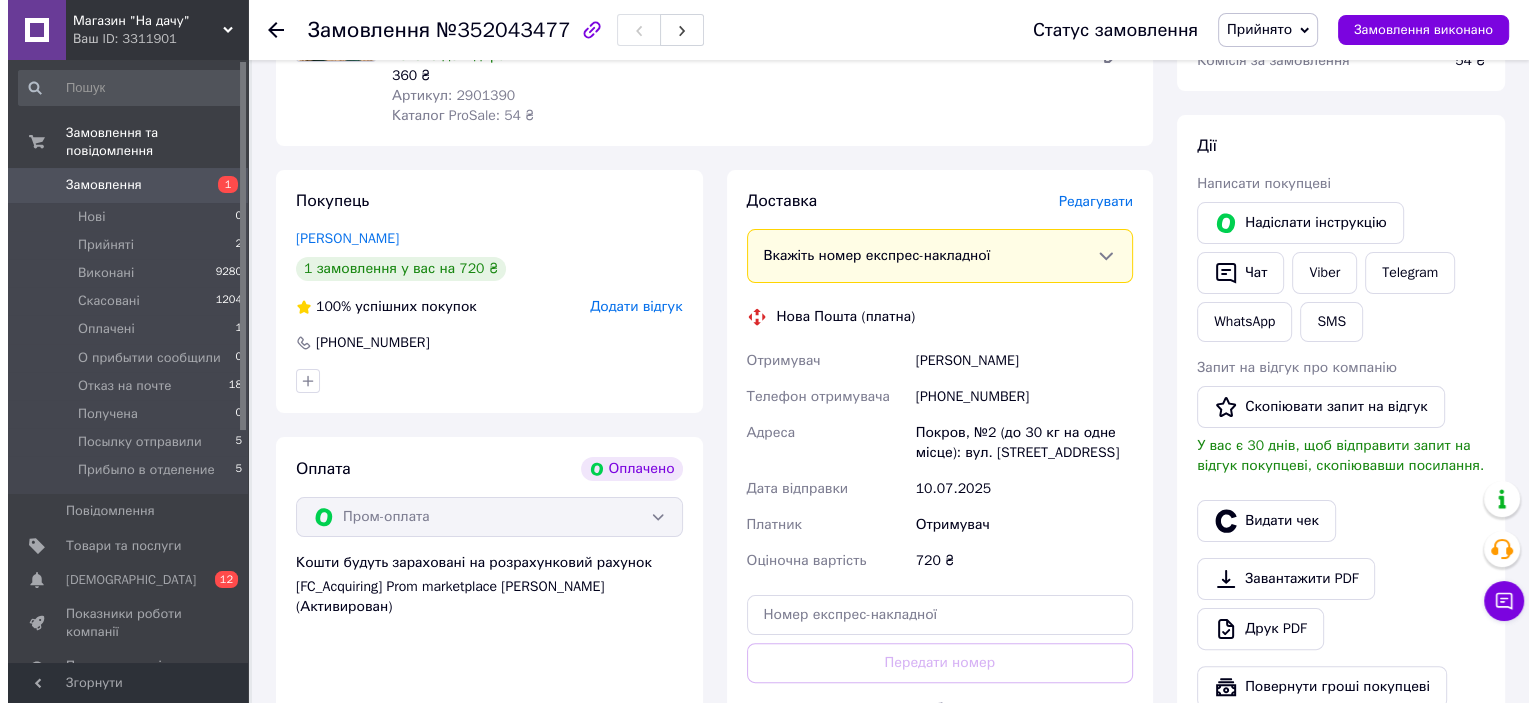 scroll, scrollTop: 300, scrollLeft: 0, axis: vertical 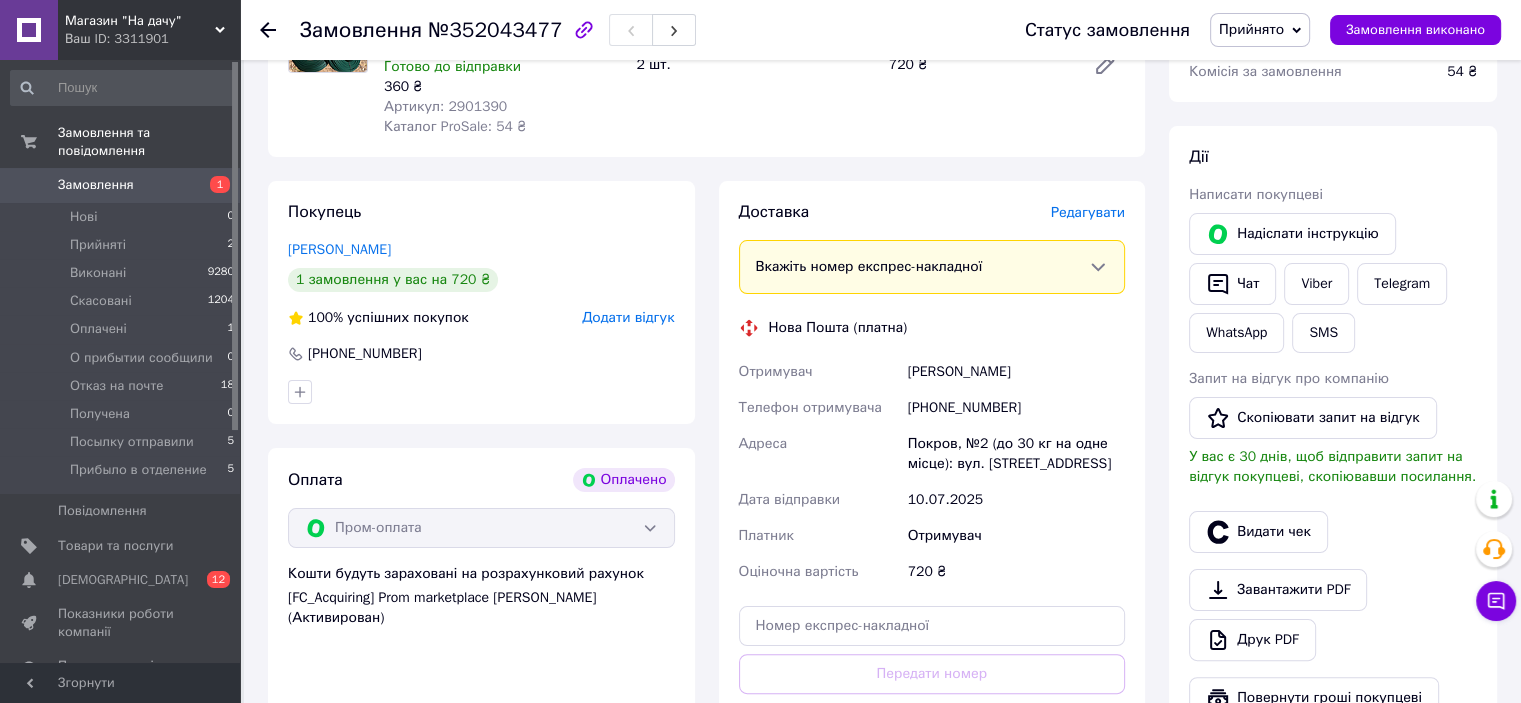 click on "Редагувати" at bounding box center (1088, 212) 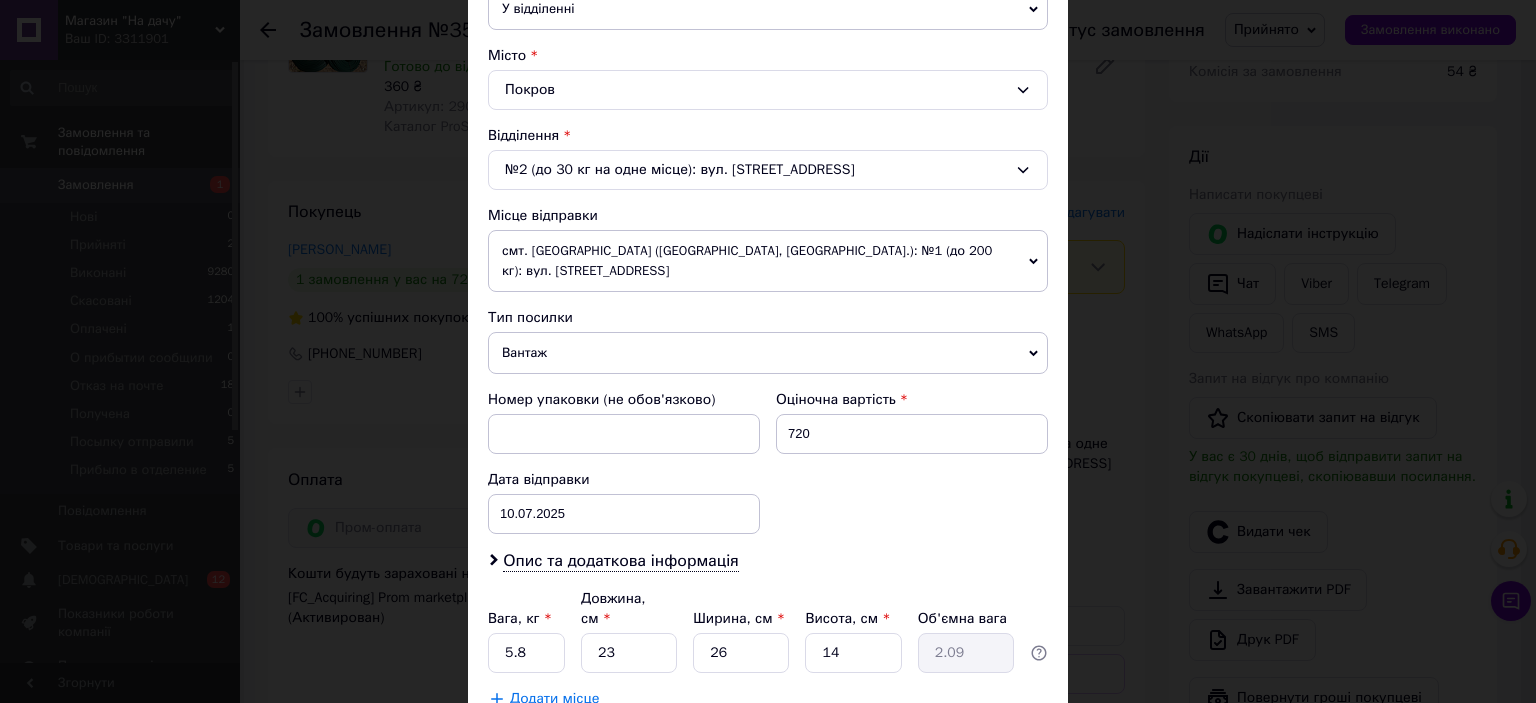 scroll, scrollTop: 619, scrollLeft: 0, axis: vertical 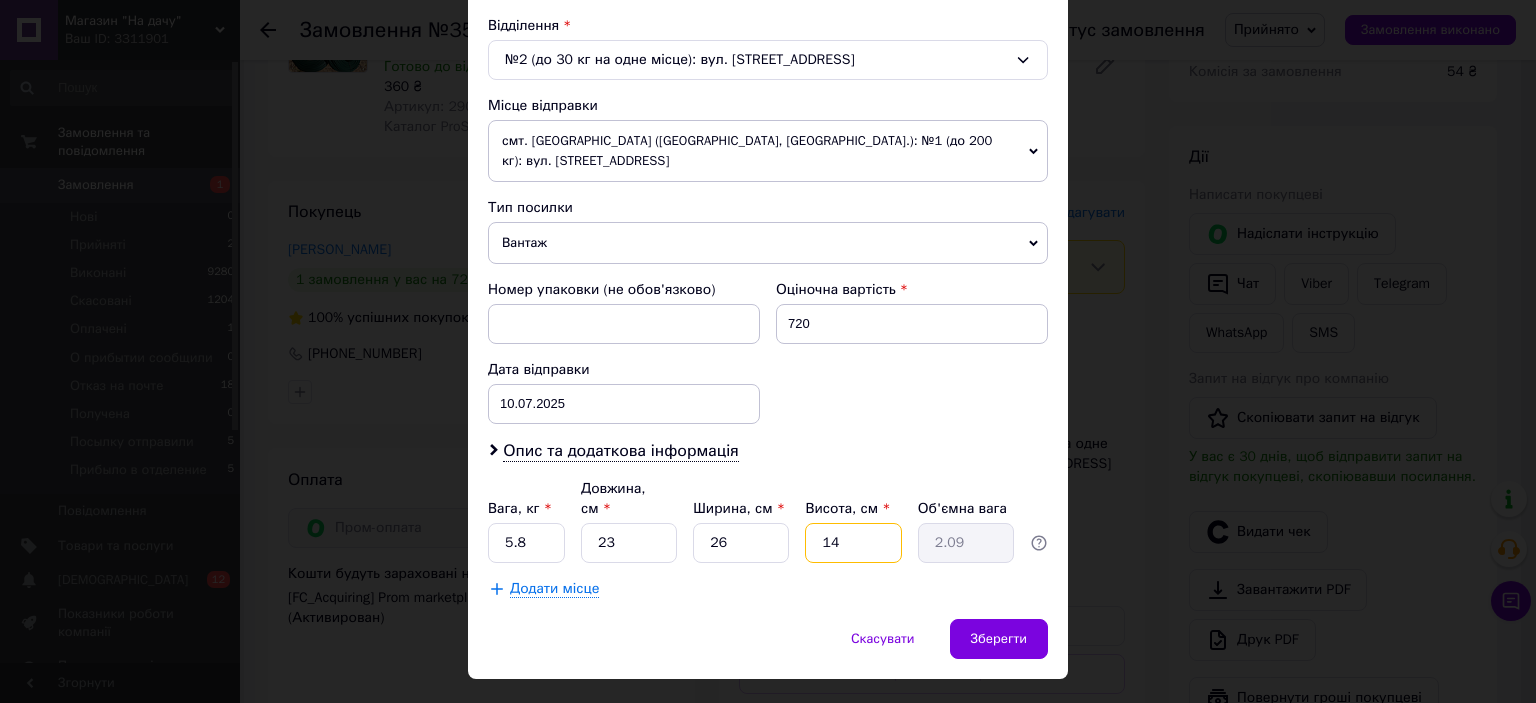 click on "14" at bounding box center [853, 543] 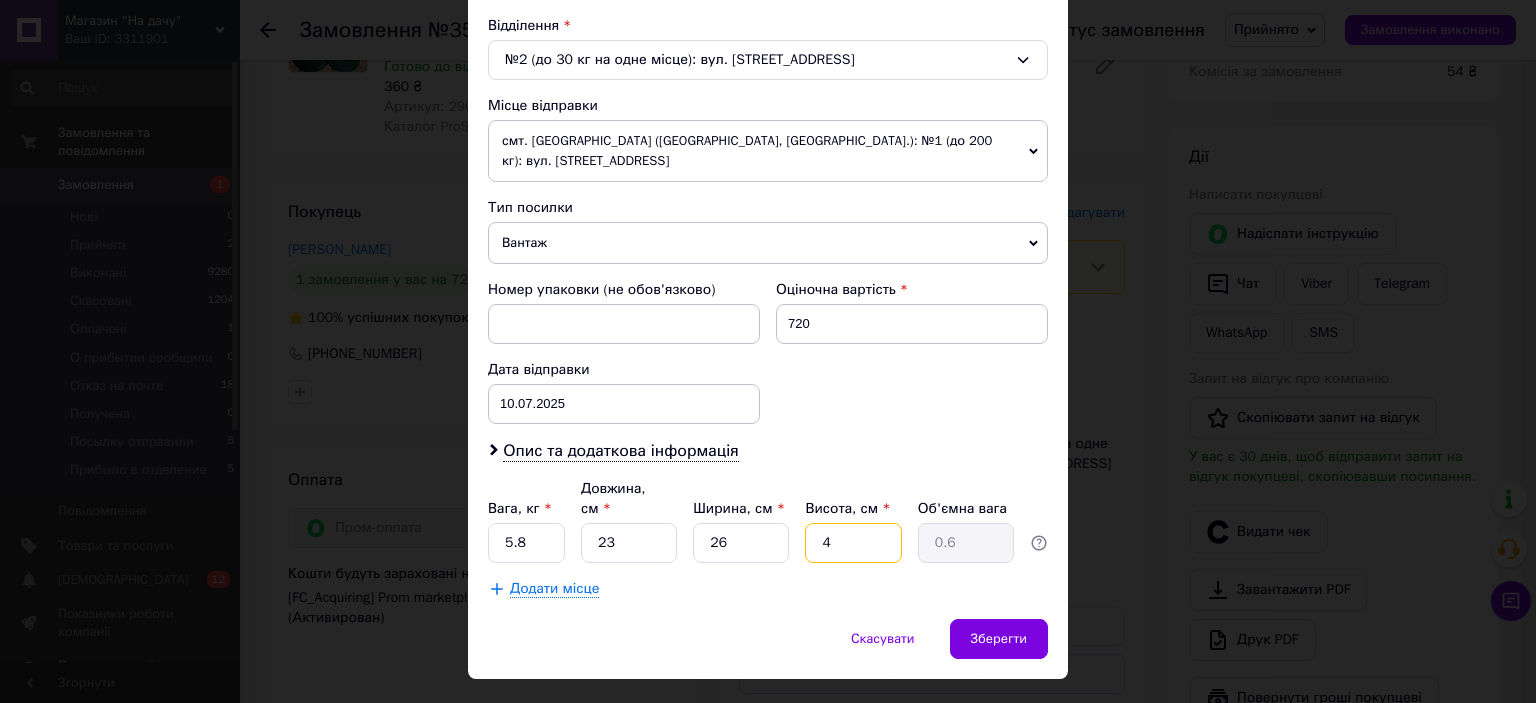 type on "24" 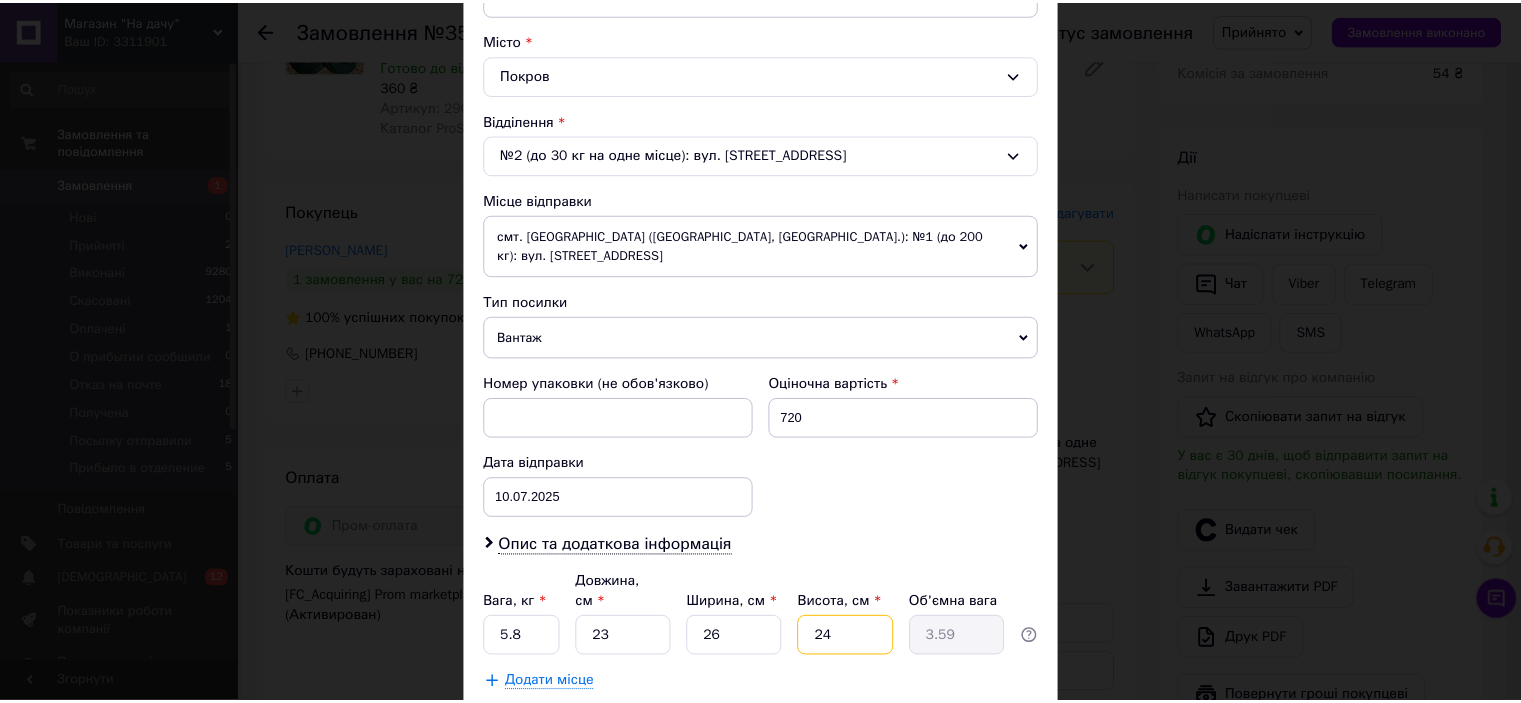 scroll, scrollTop: 619, scrollLeft: 0, axis: vertical 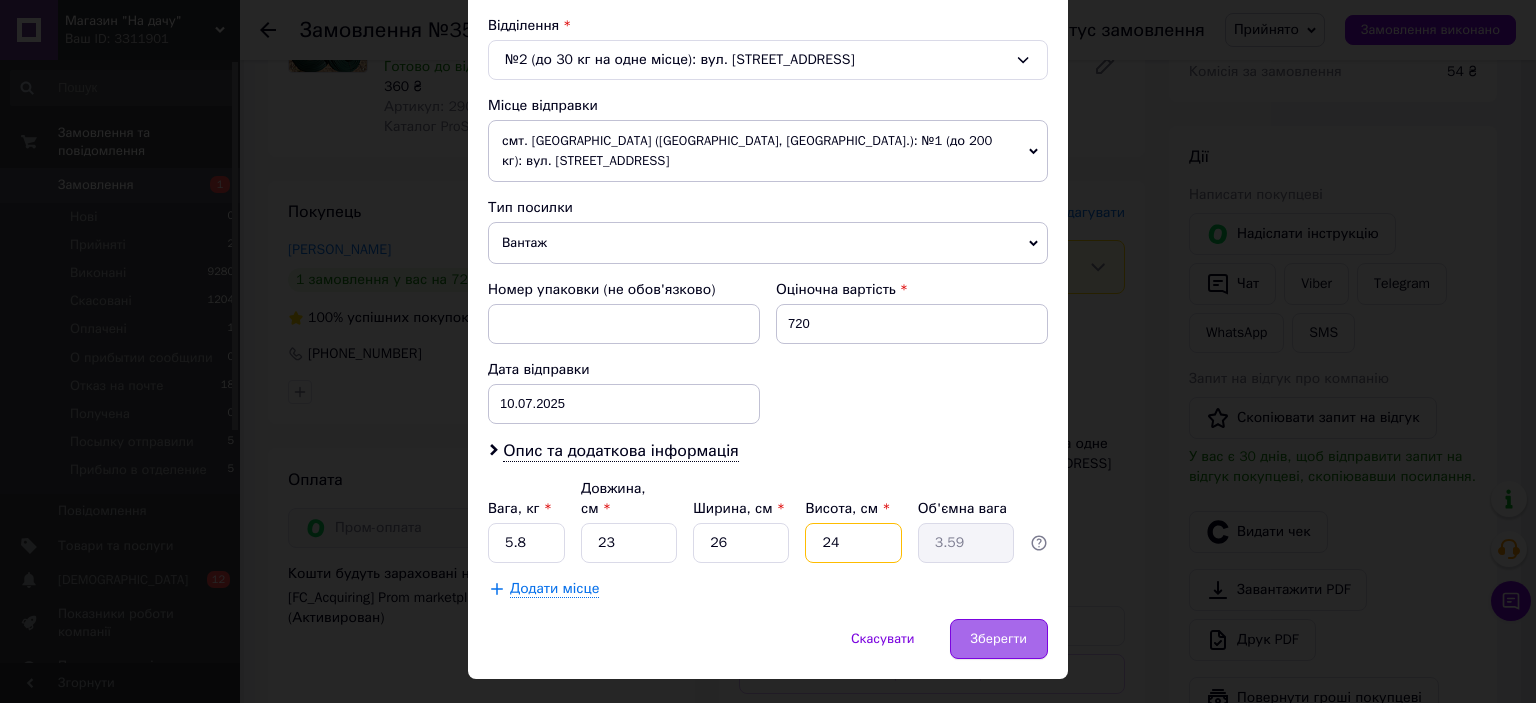 type on "24" 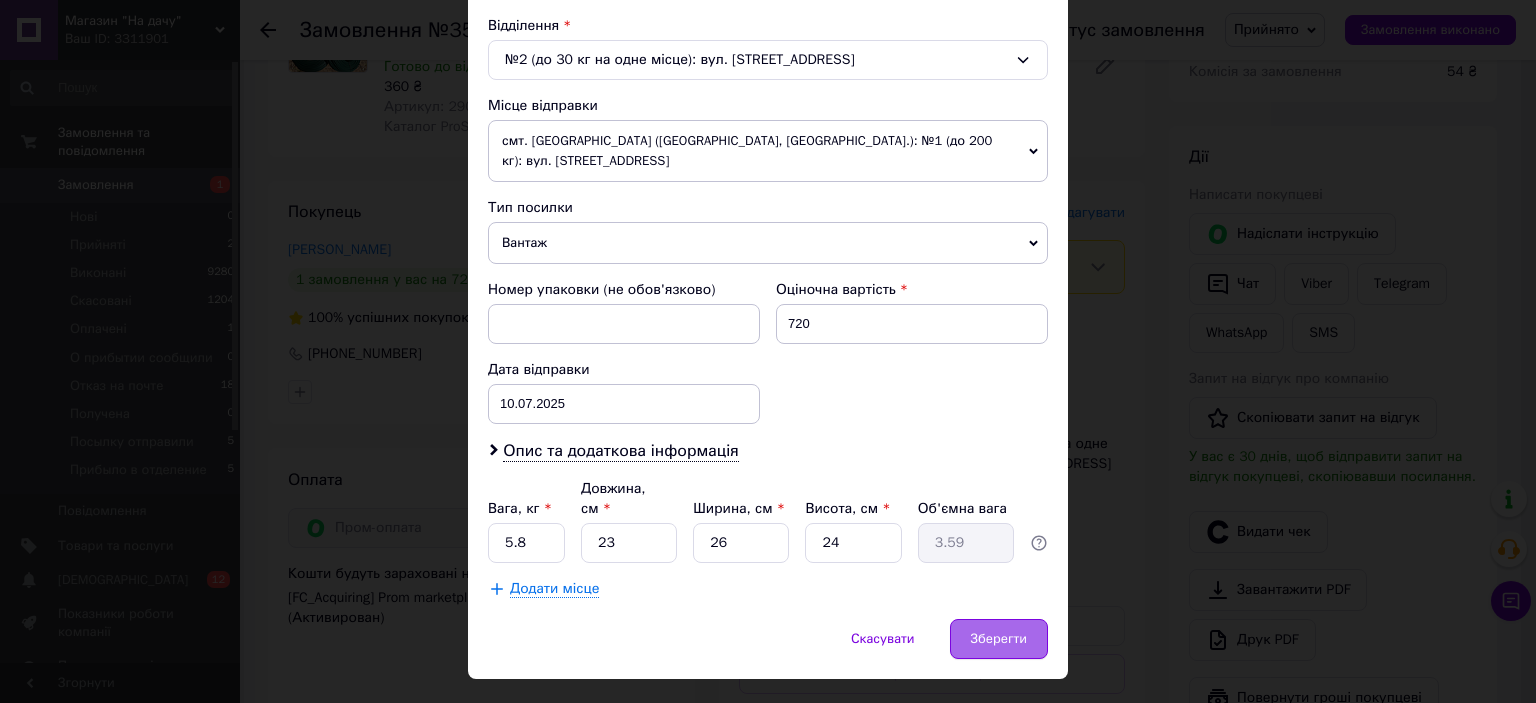 click on "Зберегти" at bounding box center (999, 639) 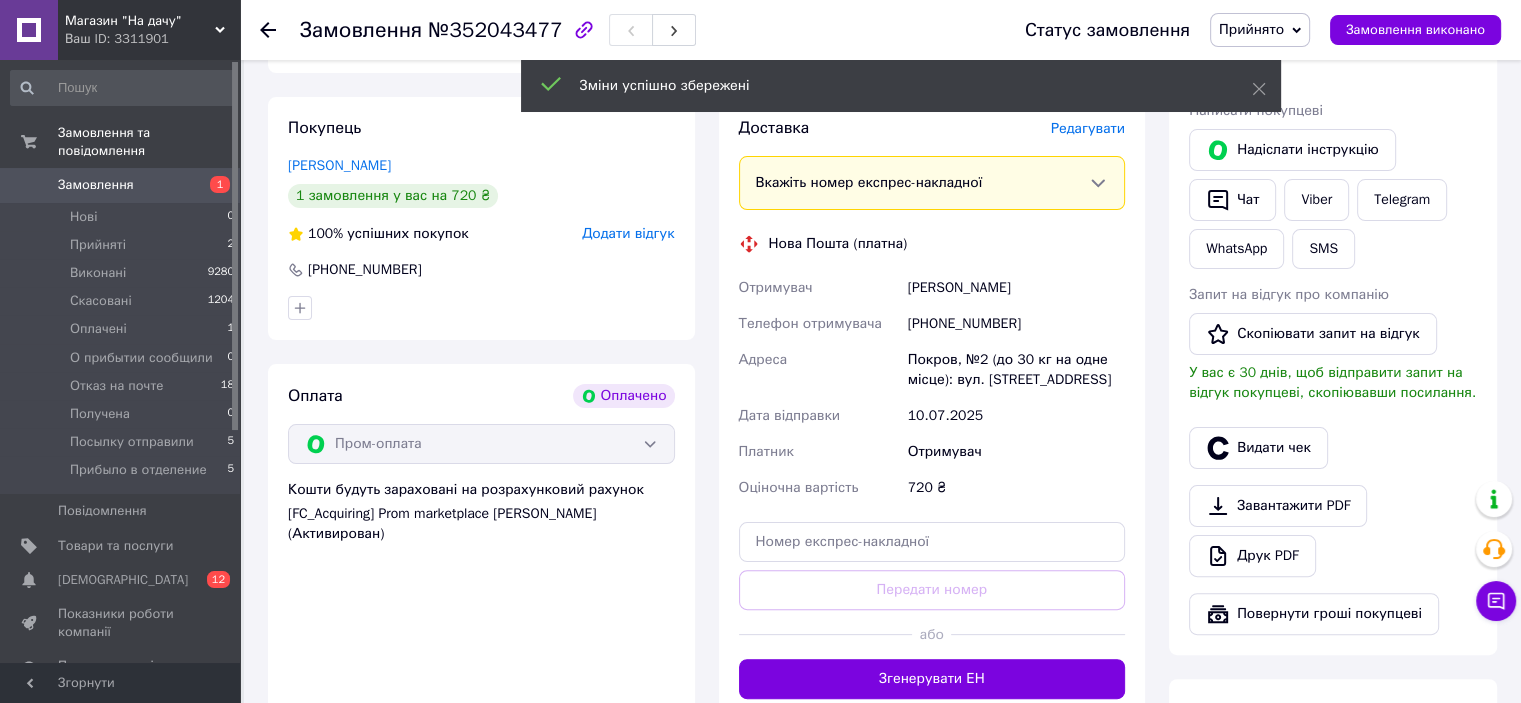 scroll, scrollTop: 700, scrollLeft: 0, axis: vertical 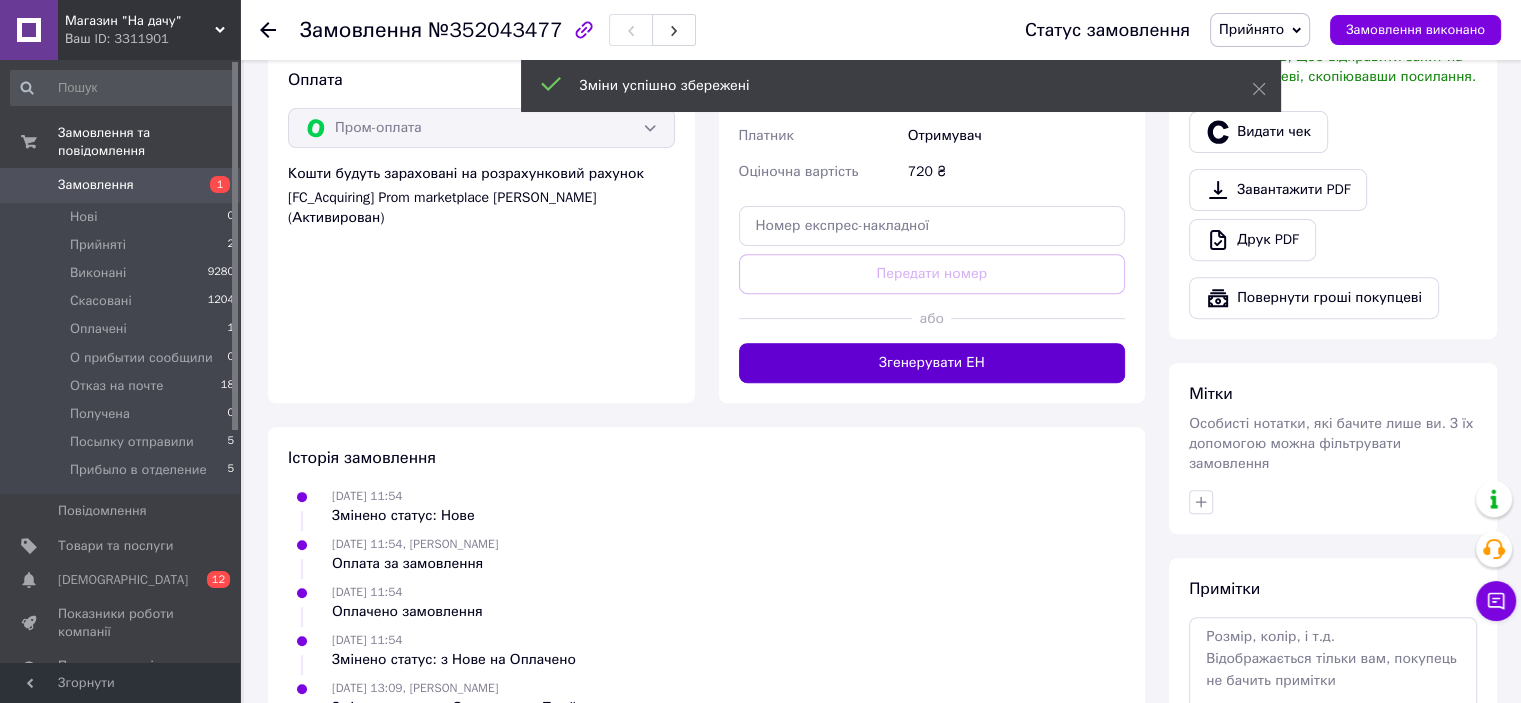 click on "Згенерувати ЕН" at bounding box center [932, 363] 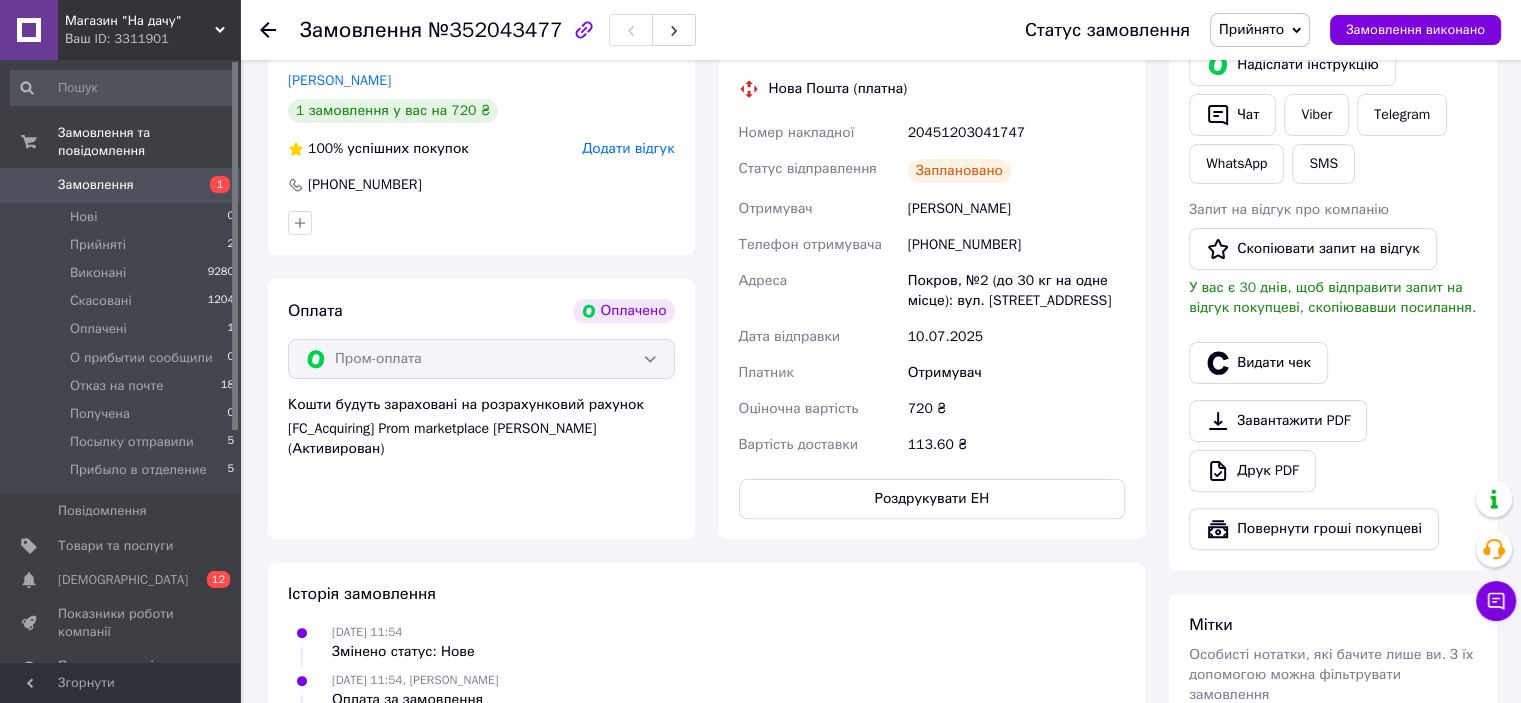 scroll, scrollTop: 200, scrollLeft: 0, axis: vertical 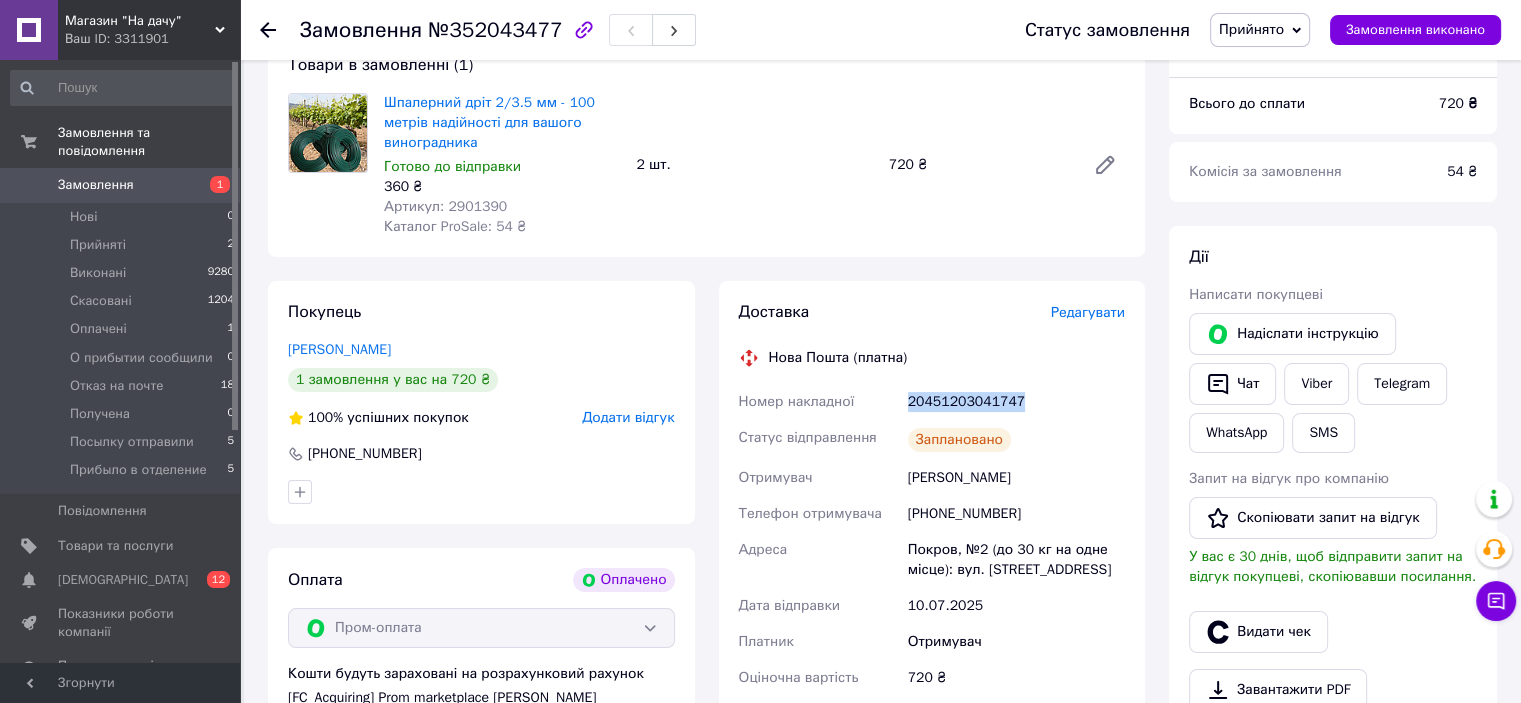 drag, startPoint x: 1017, startPoint y: 408, endPoint x: 877, endPoint y: 408, distance: 140 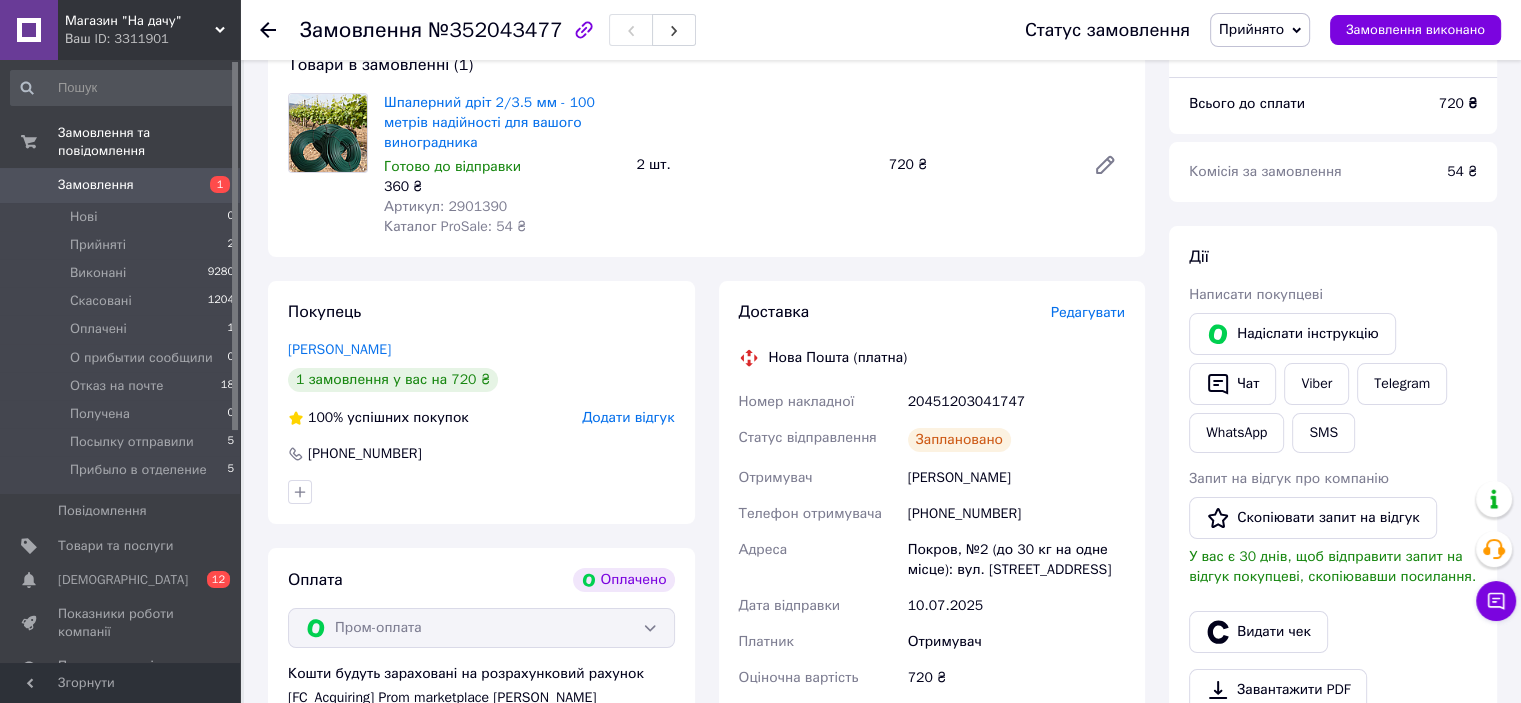 click 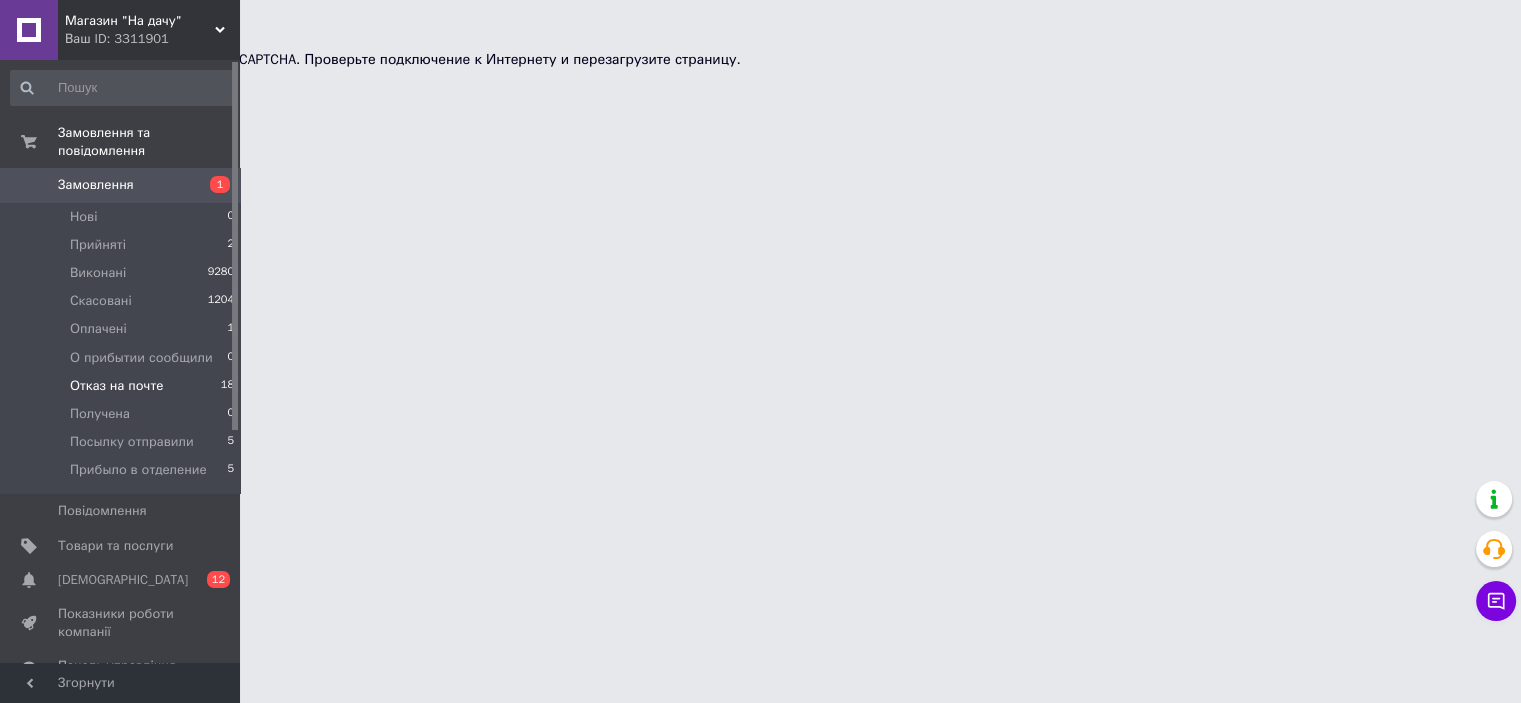 scroll, scrollTop: 0, scrollLeft: 0, axis: both 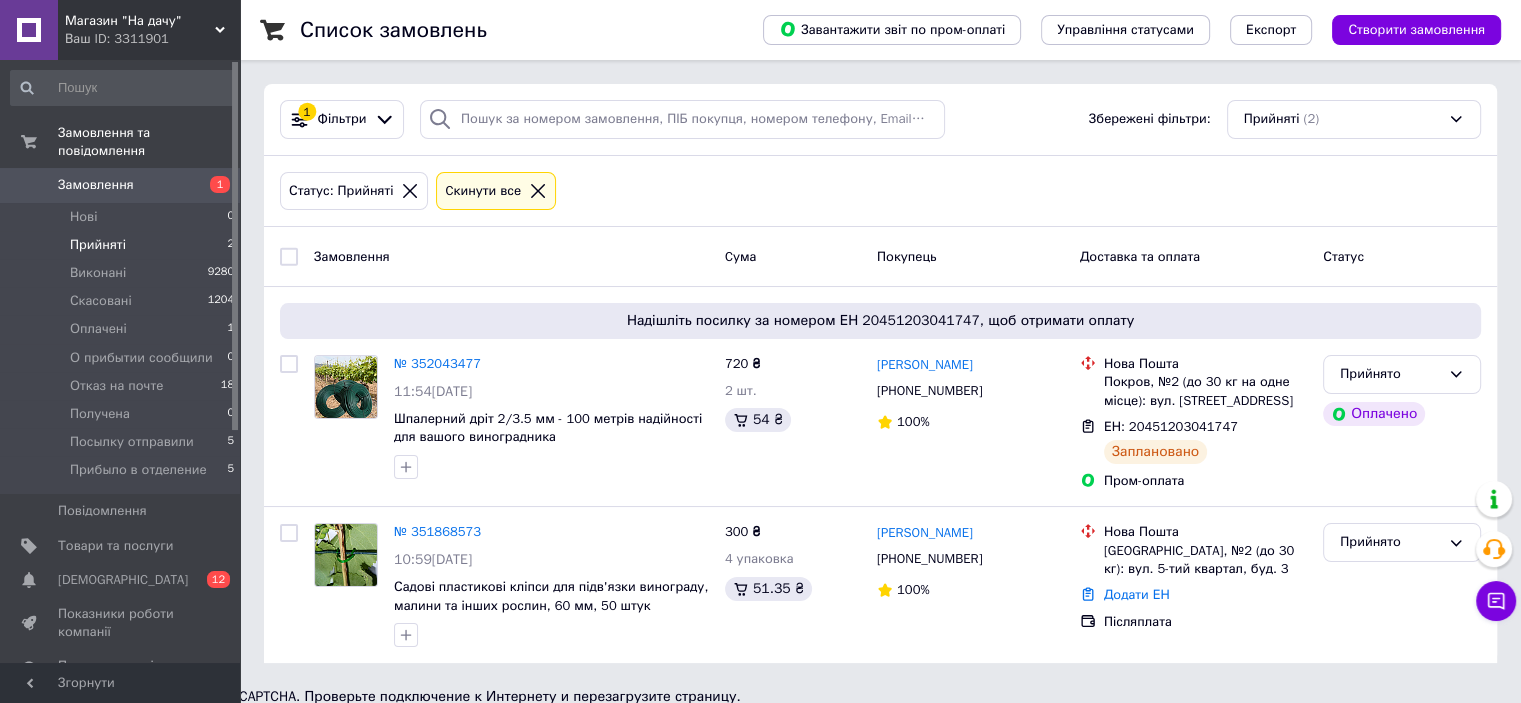 click on "Прийняті" at bounding box center (98, 245) 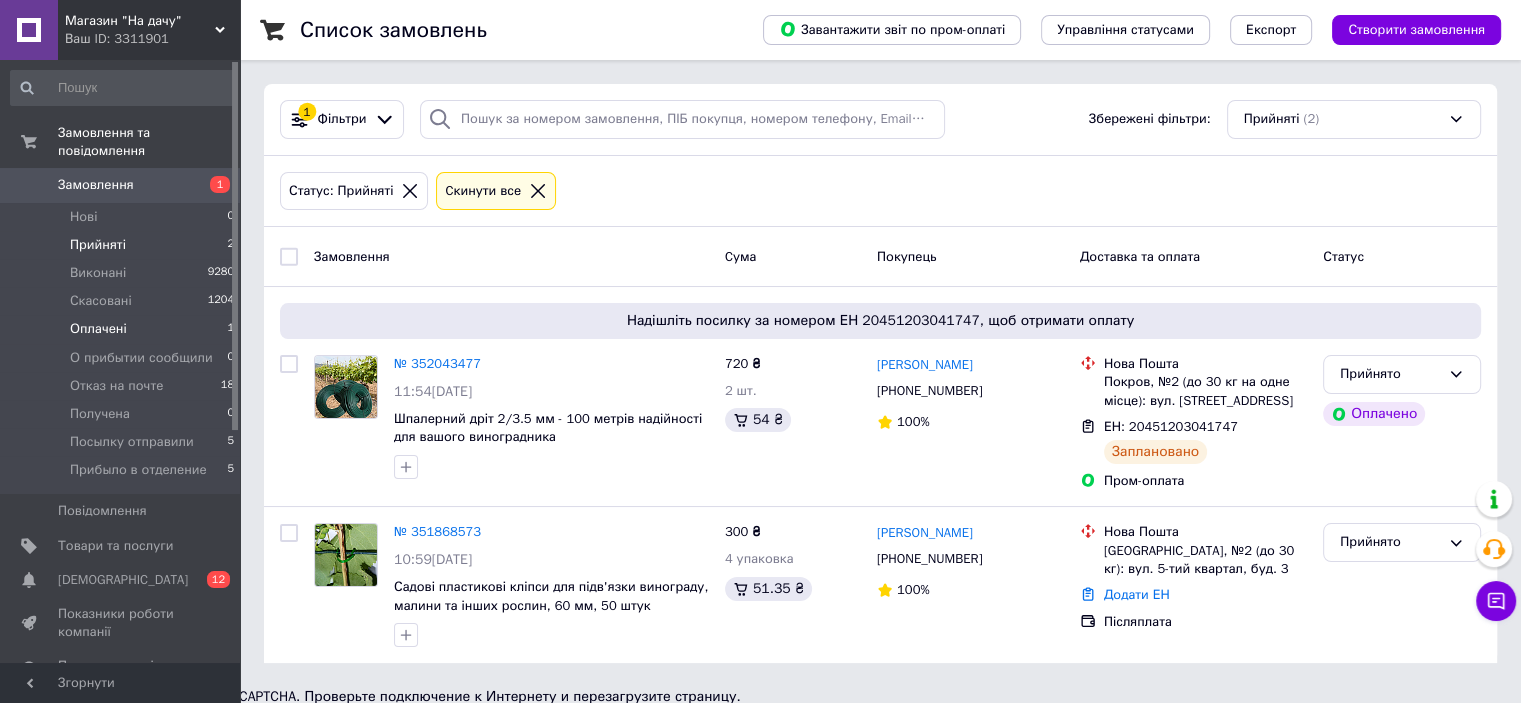 click on "Оплачені" at bounding box center [98, 329] 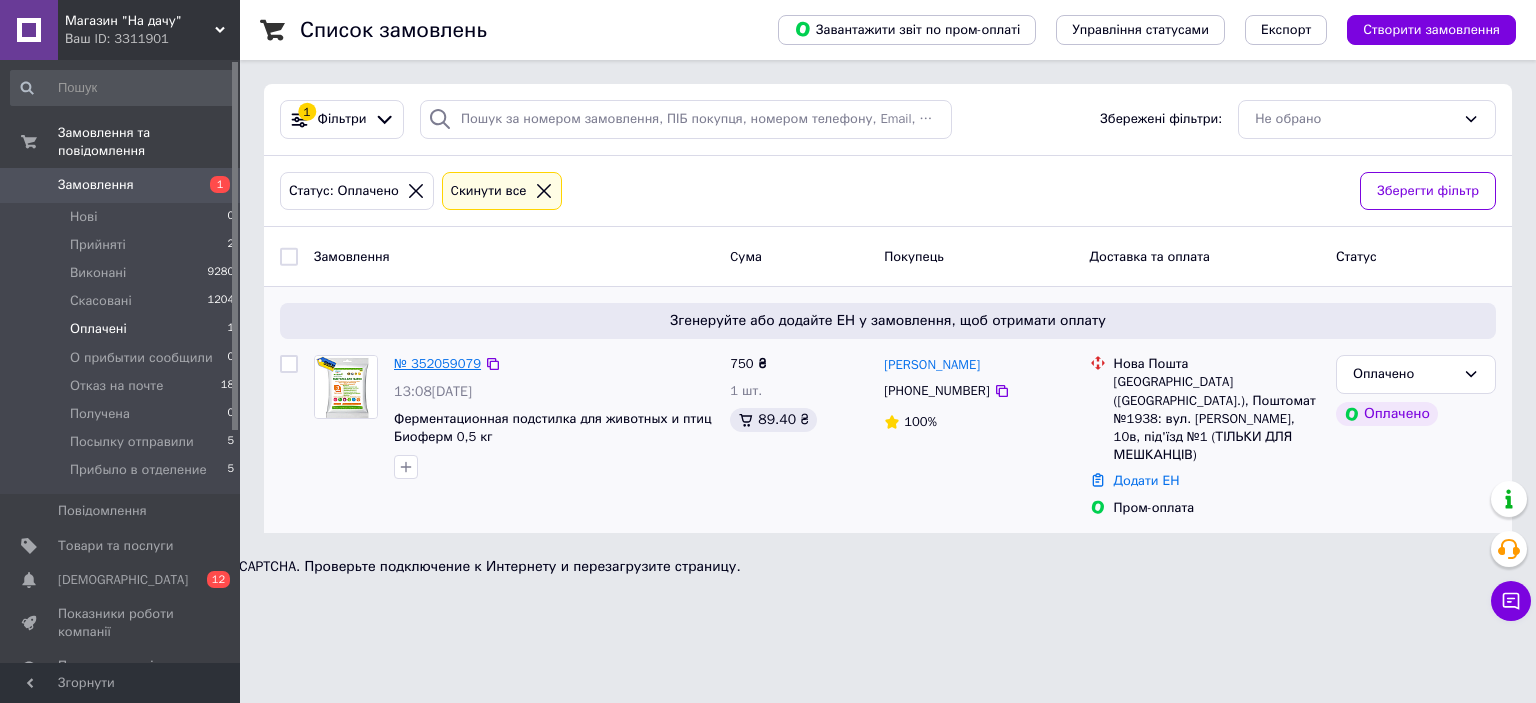 click on "№ 352059079" at bounding box center [437, 363] 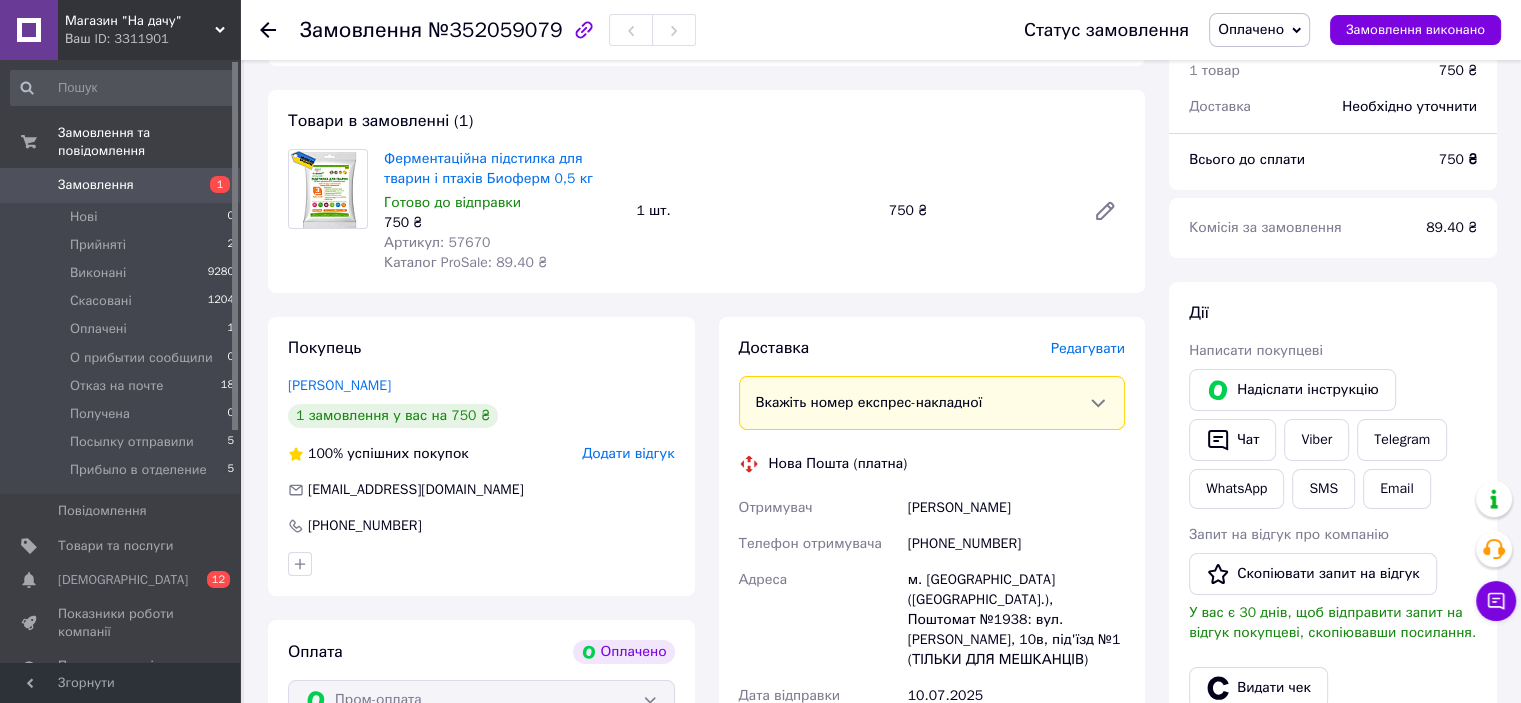 scroll, scrollTop: 100, scrollLeft: 0, axis: vertical 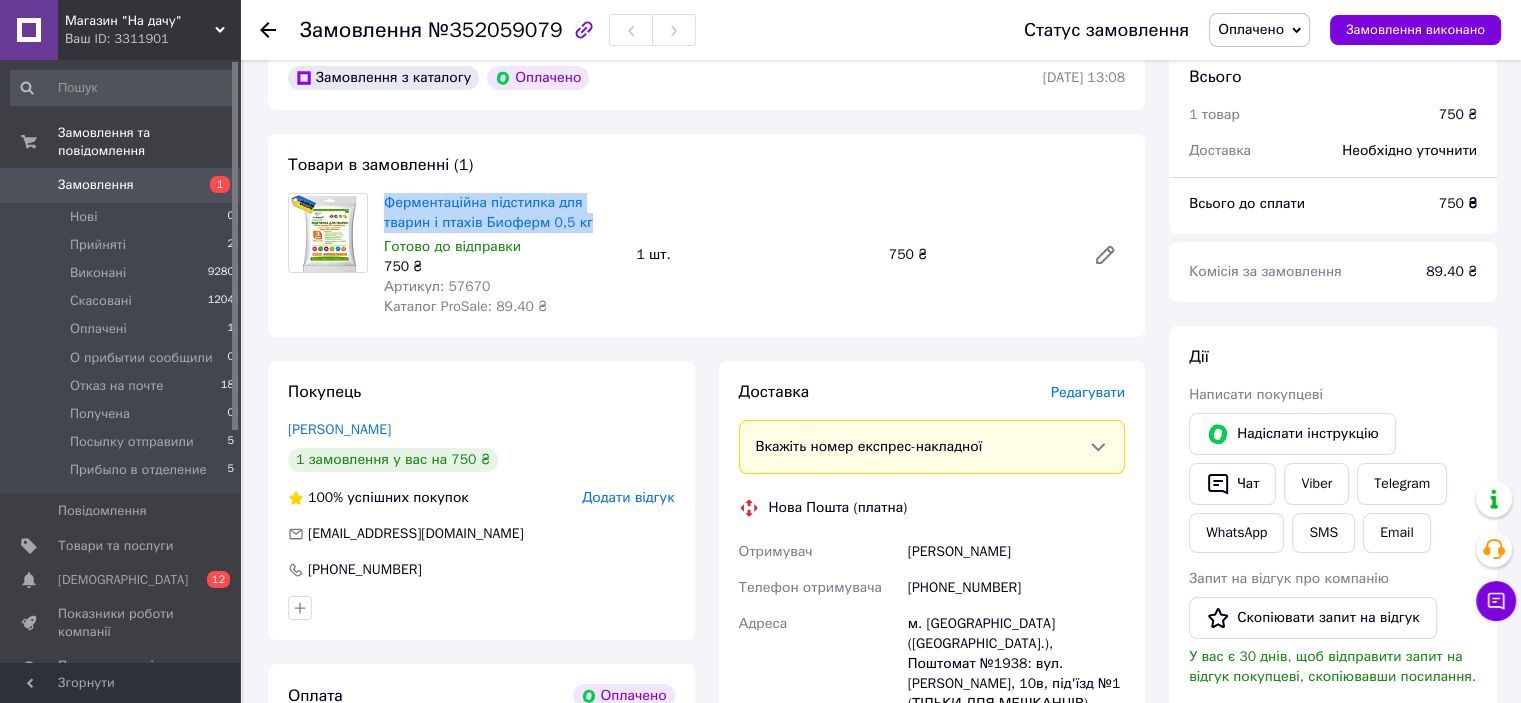 drag, startPoint x: 593, startPoint y: 222, endPoint x: 381, endPoint y: 199, distance: 213.24399 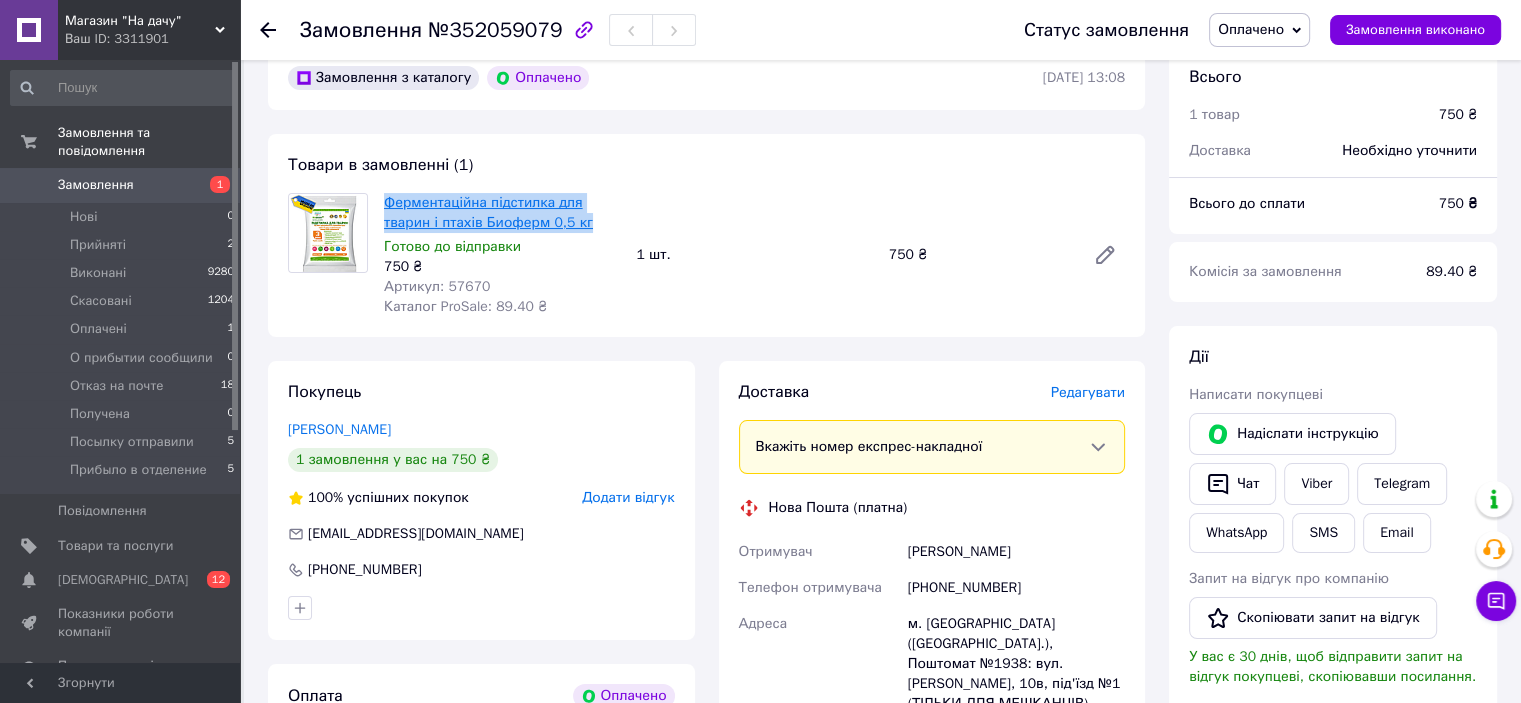 copy on "Ферментаційна підстилка для тварин і птахів Биоферм 0,5 кг" 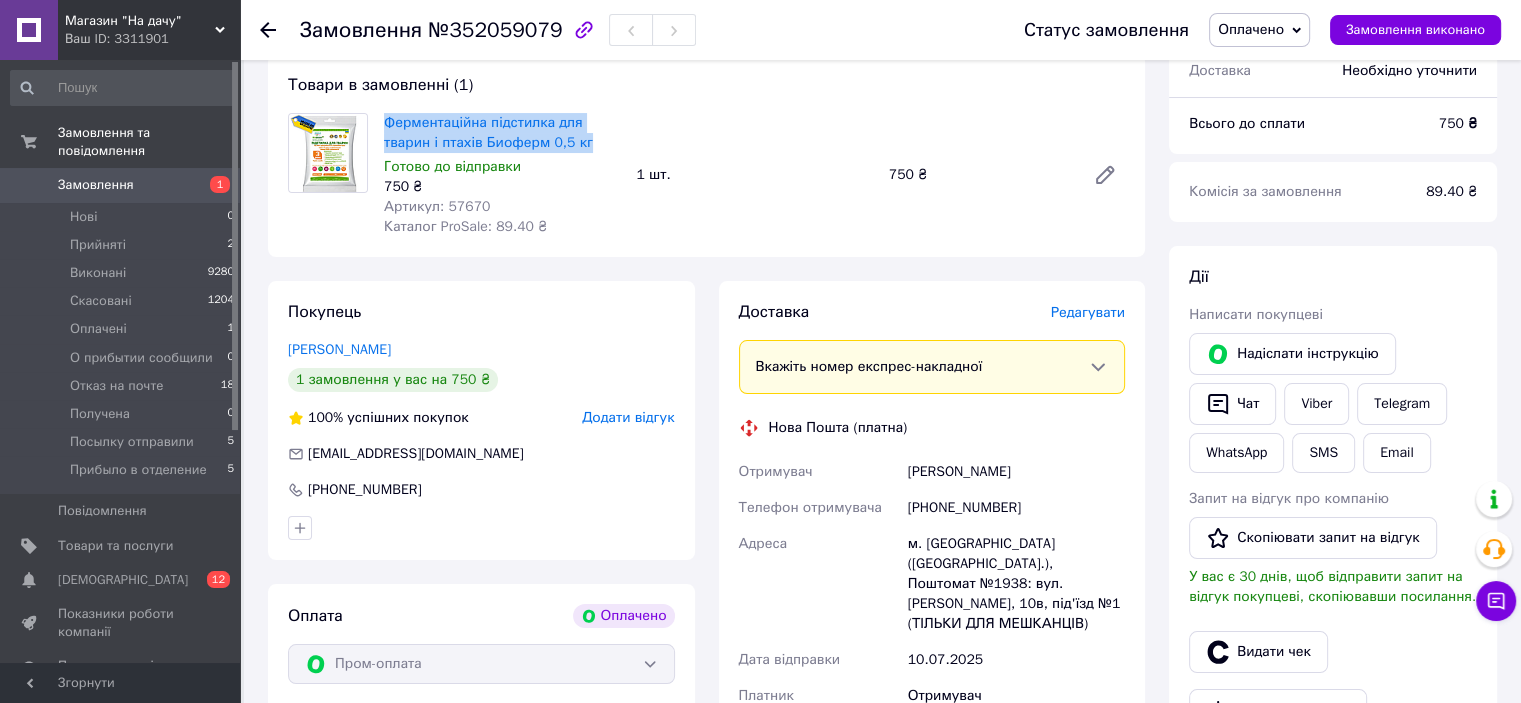 scroll, scrollTop: 400, scrollLeft: 0, axis: vertical 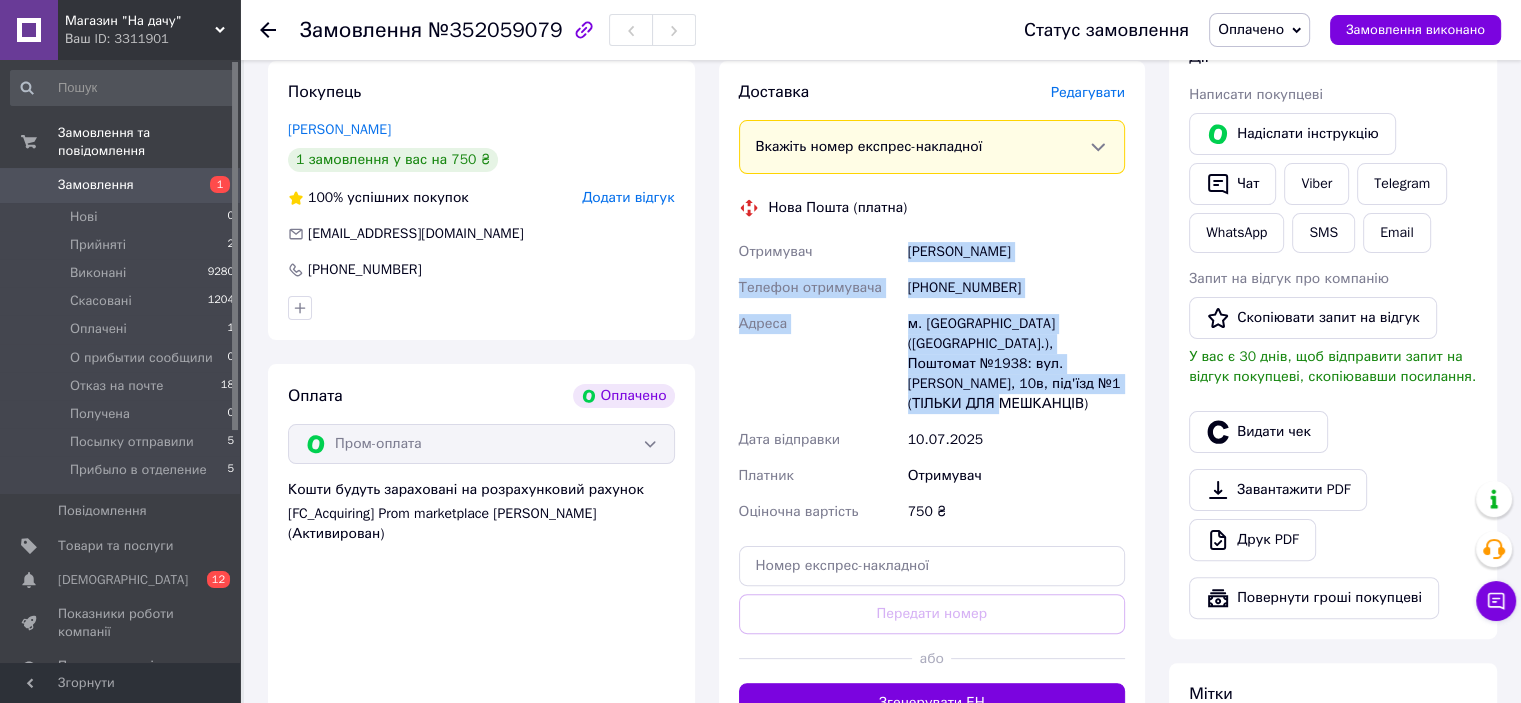drag, startPoint x: 1014, startPoint y: 411, endPoint x: 904, endPoint y: 250, distance: 194.98975 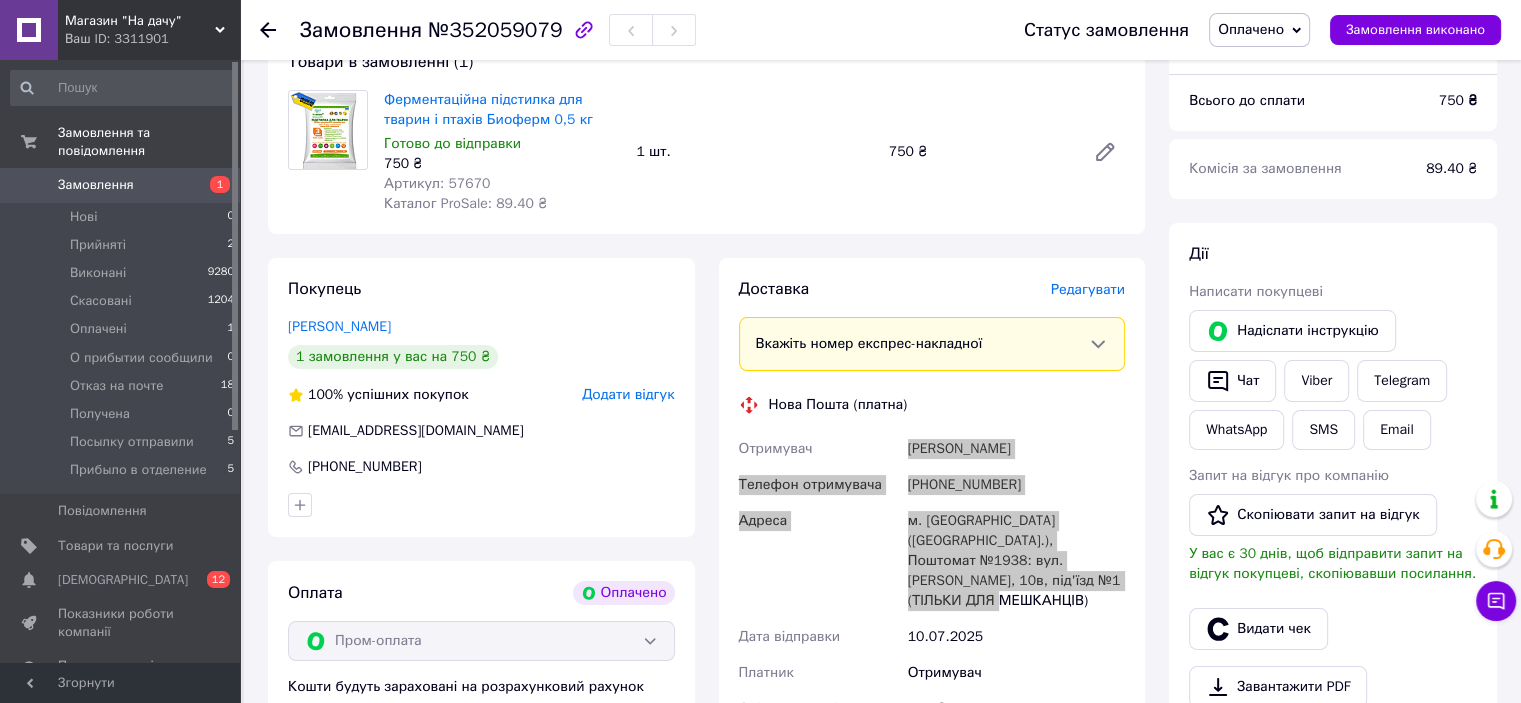 scroll, scrollTop: 200, scrollLeft: 0, axis: vertical 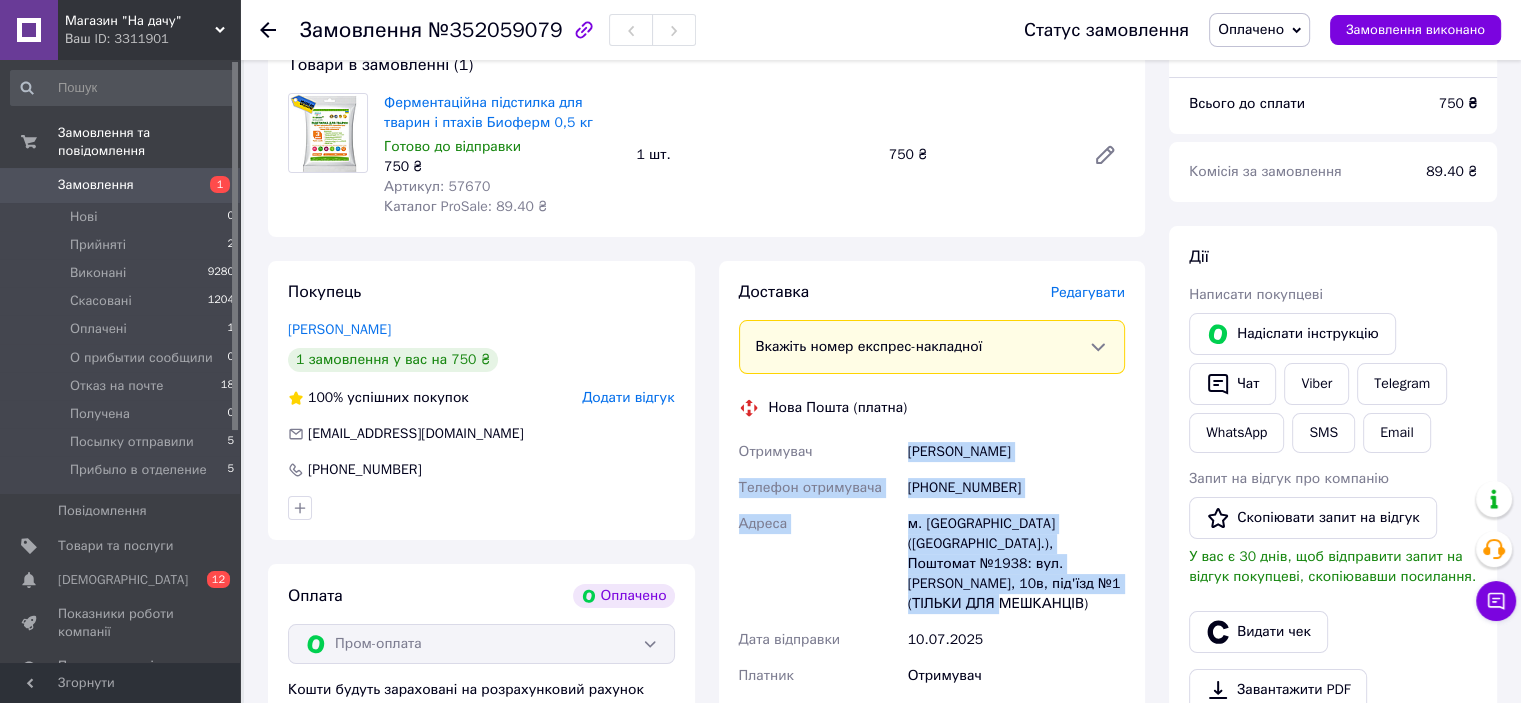 click on "Оплачено" at bounding box center [1259, 30] 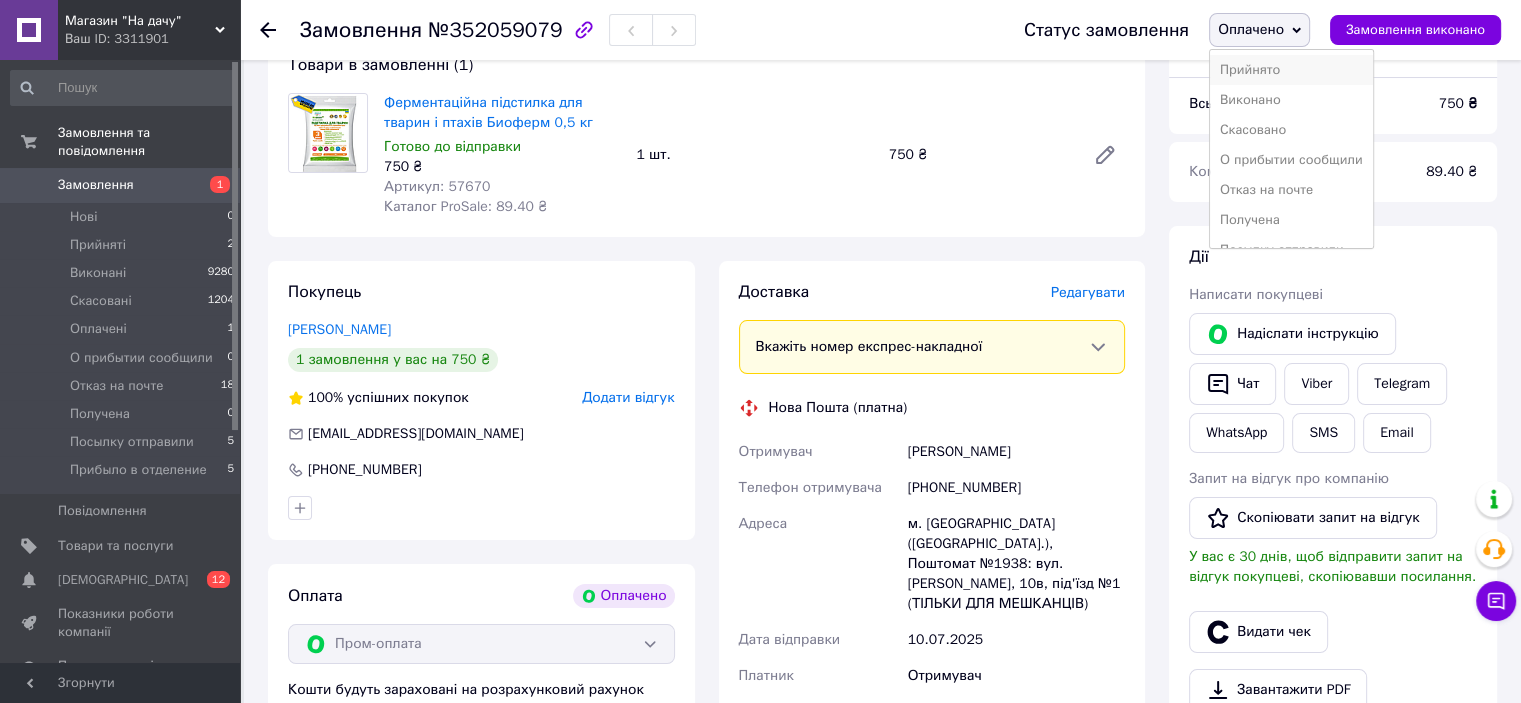click on "Прийнято" at bounding box center [1291, 70] 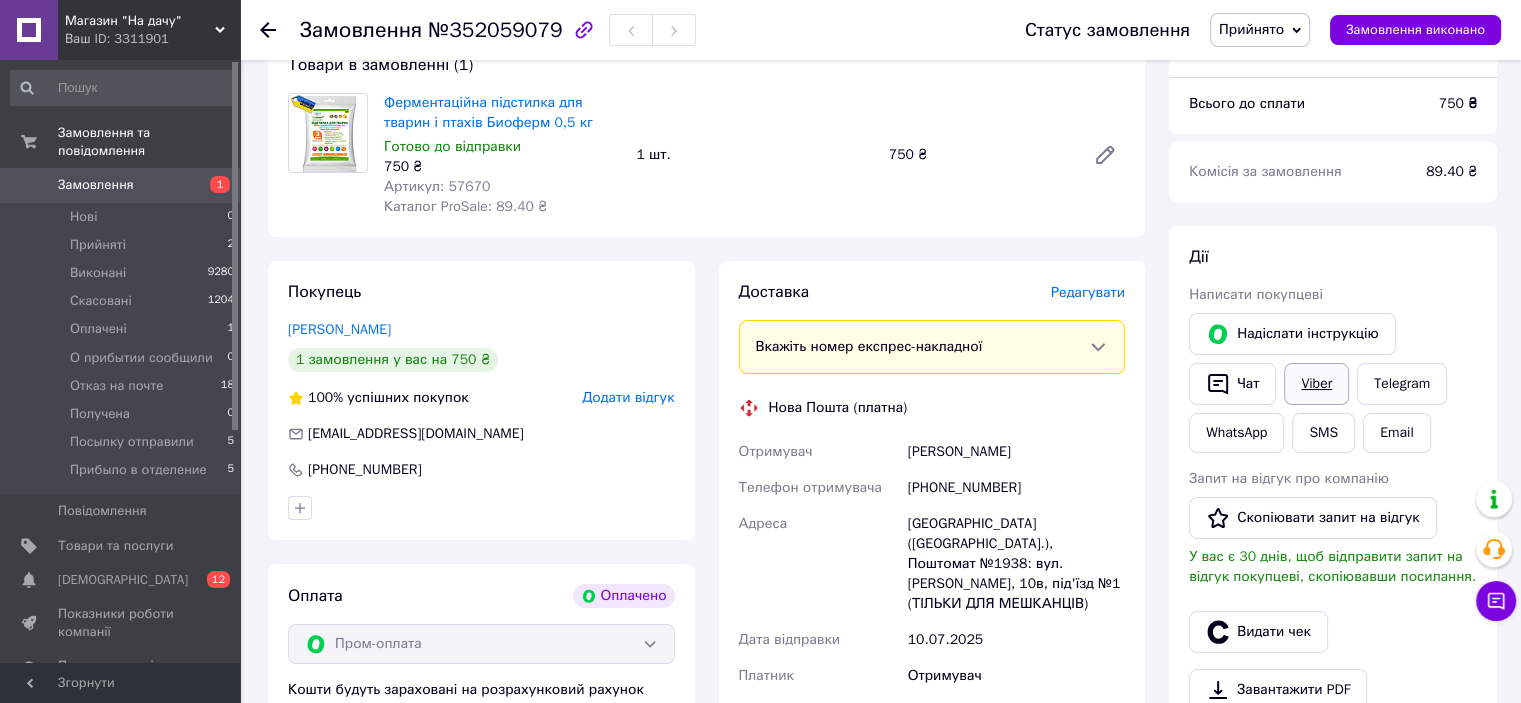 click on "Viber" at bounding box center [1316, 384] 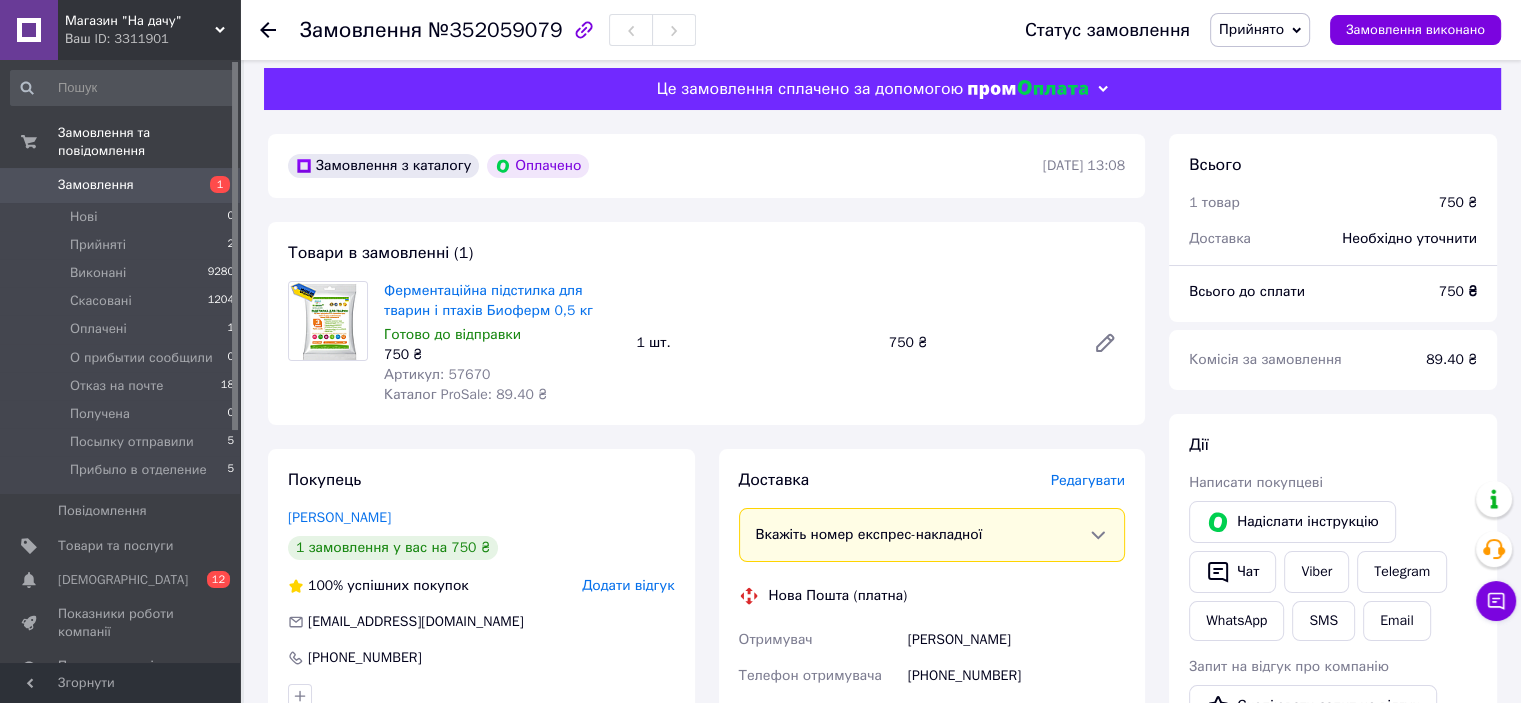 scroll, scrollTop: 0, scrollLeft: 0, axis: both 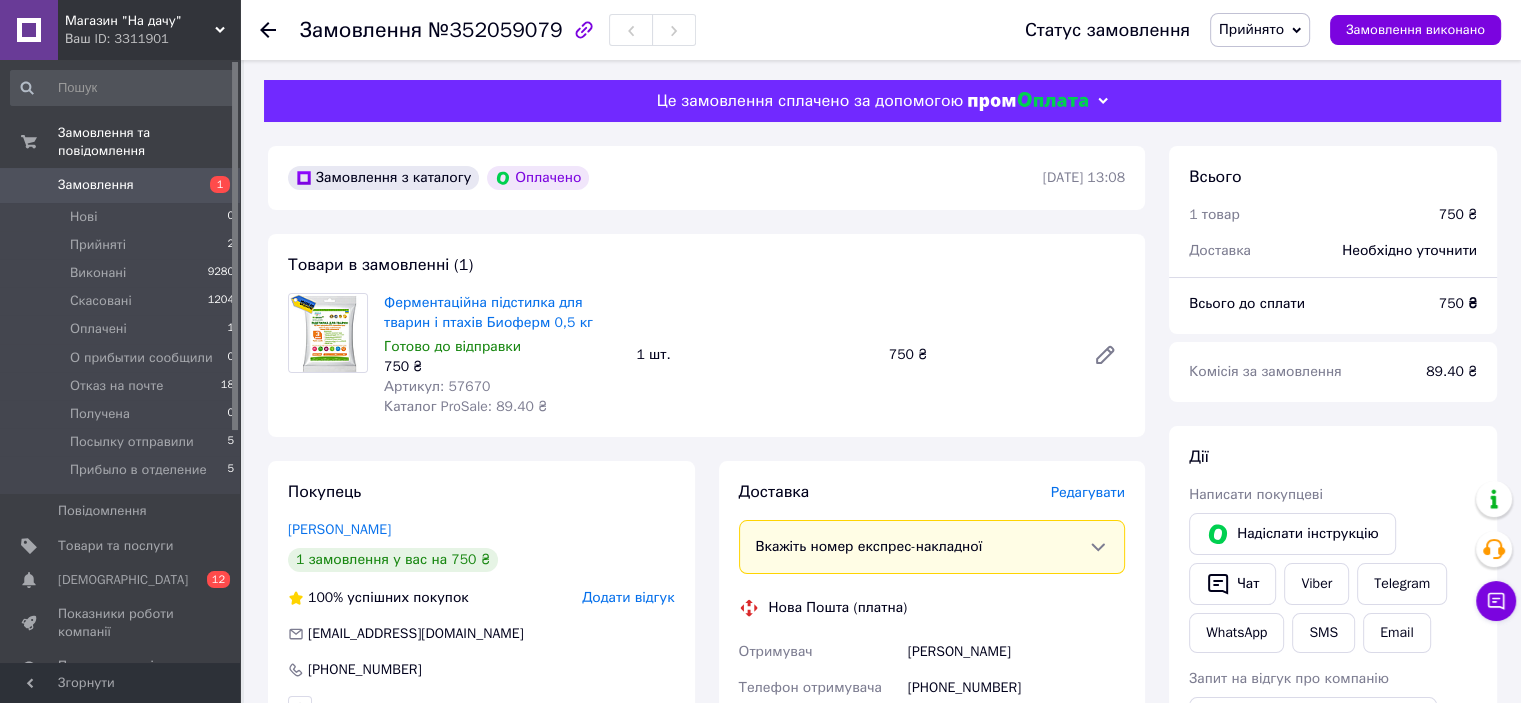click 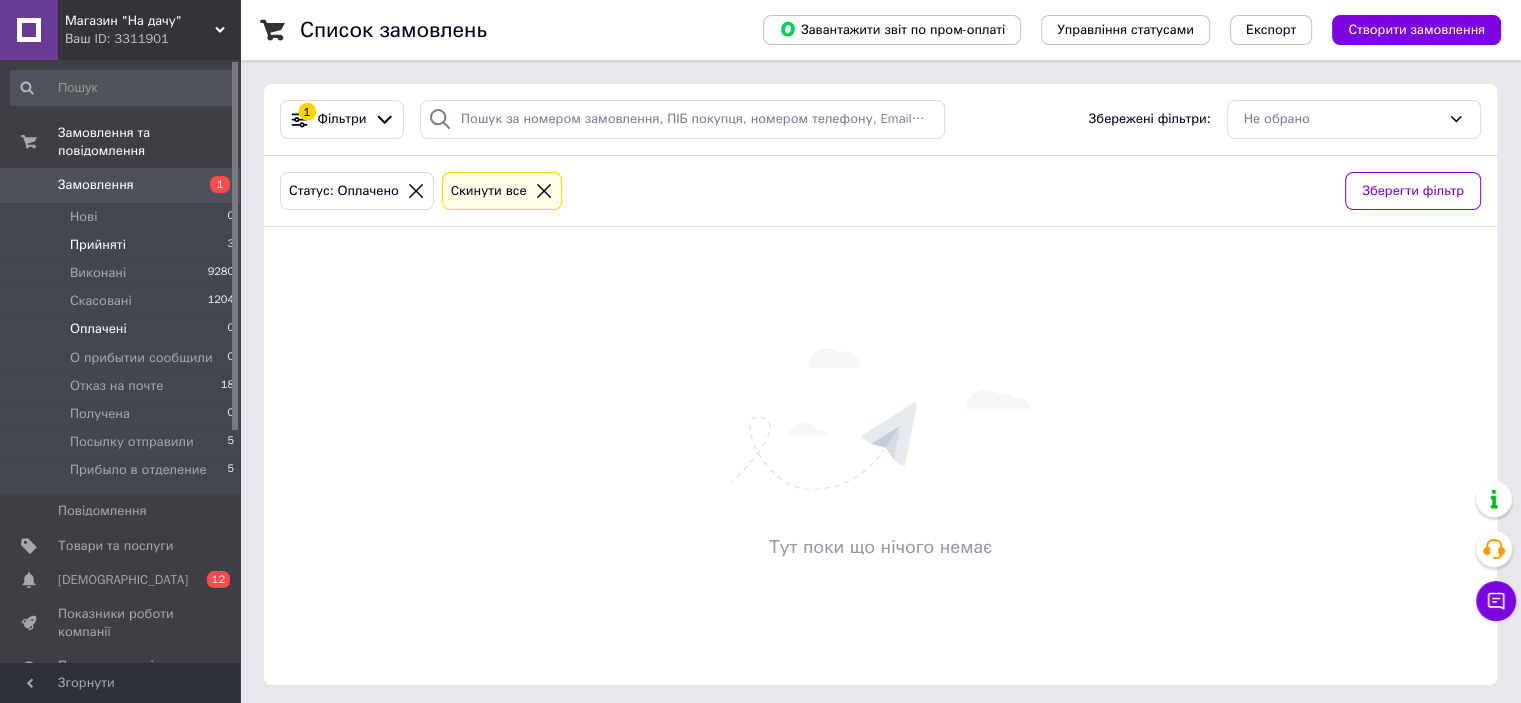 click on "Прийняті" at bounding box center [98, 245] 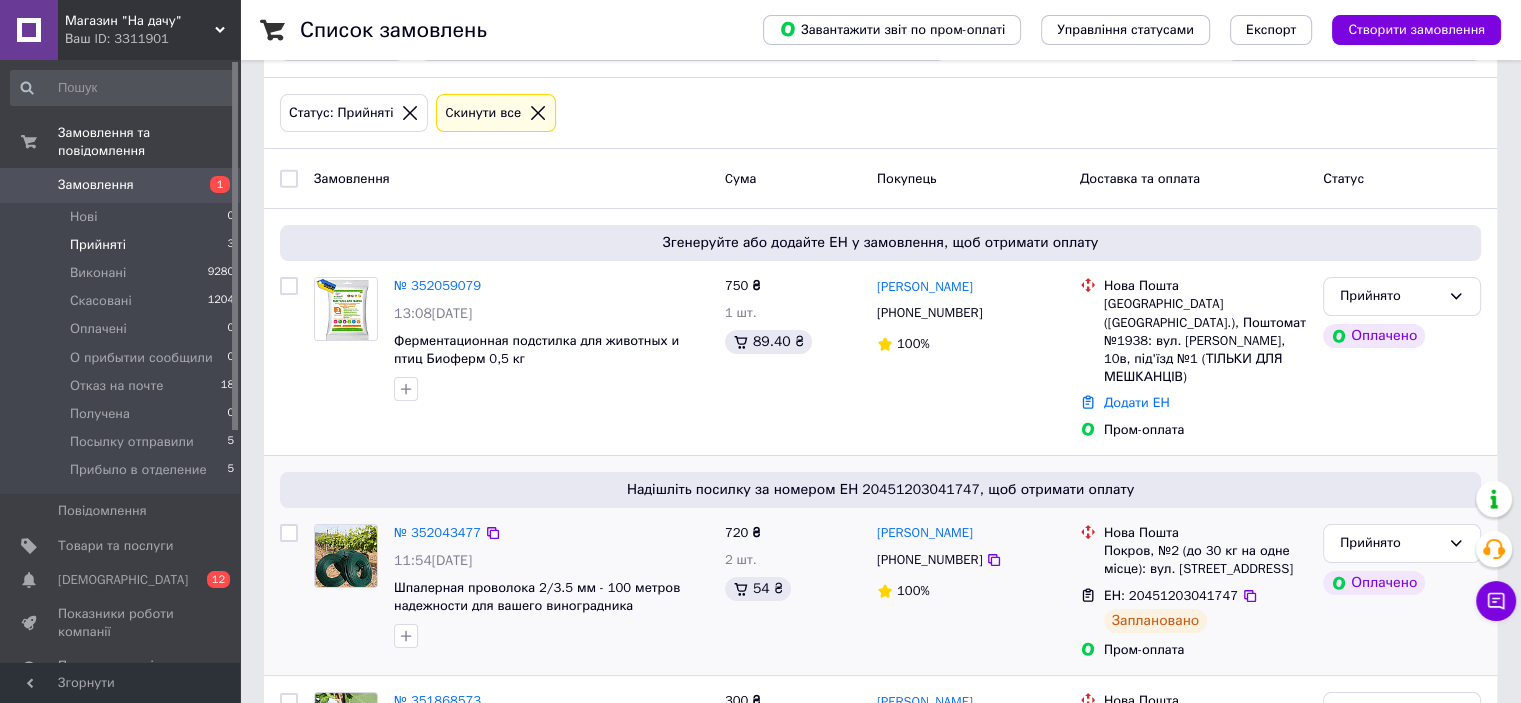 scroll, scrollTop: 200, scrollLeft: 0, axis: vertical 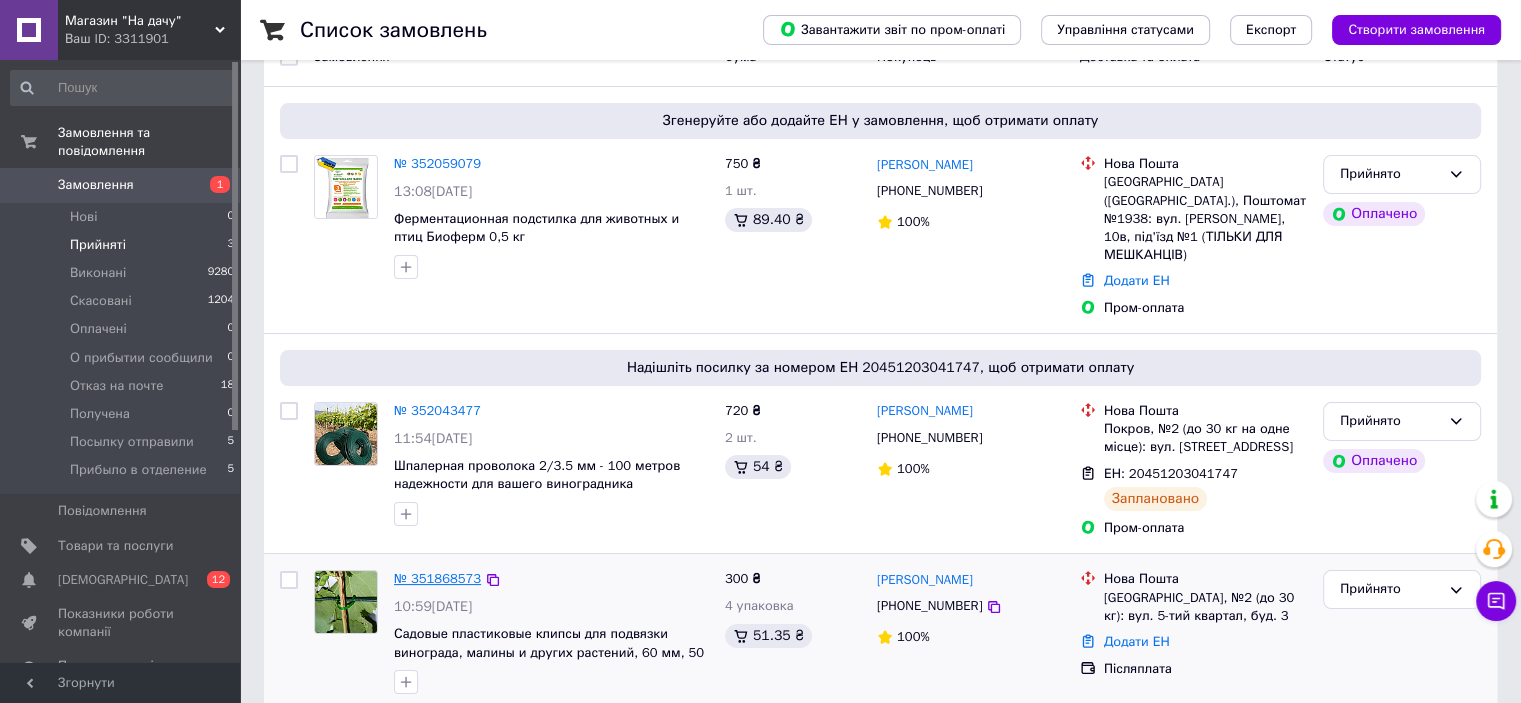 click on "№ 351868573" at bounding box center (437, 578) 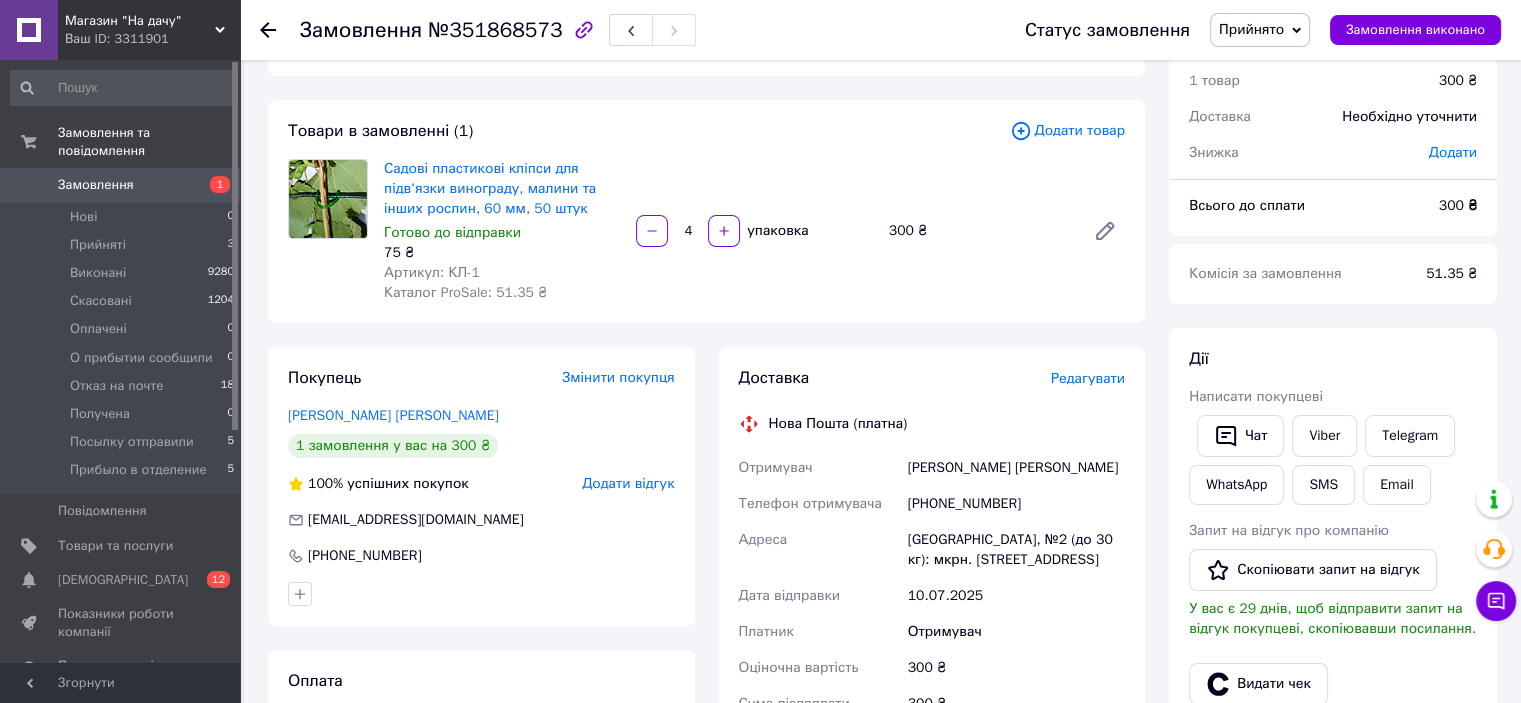 scroll, scrollTop: 0, scrollLeft: 0, axis: both 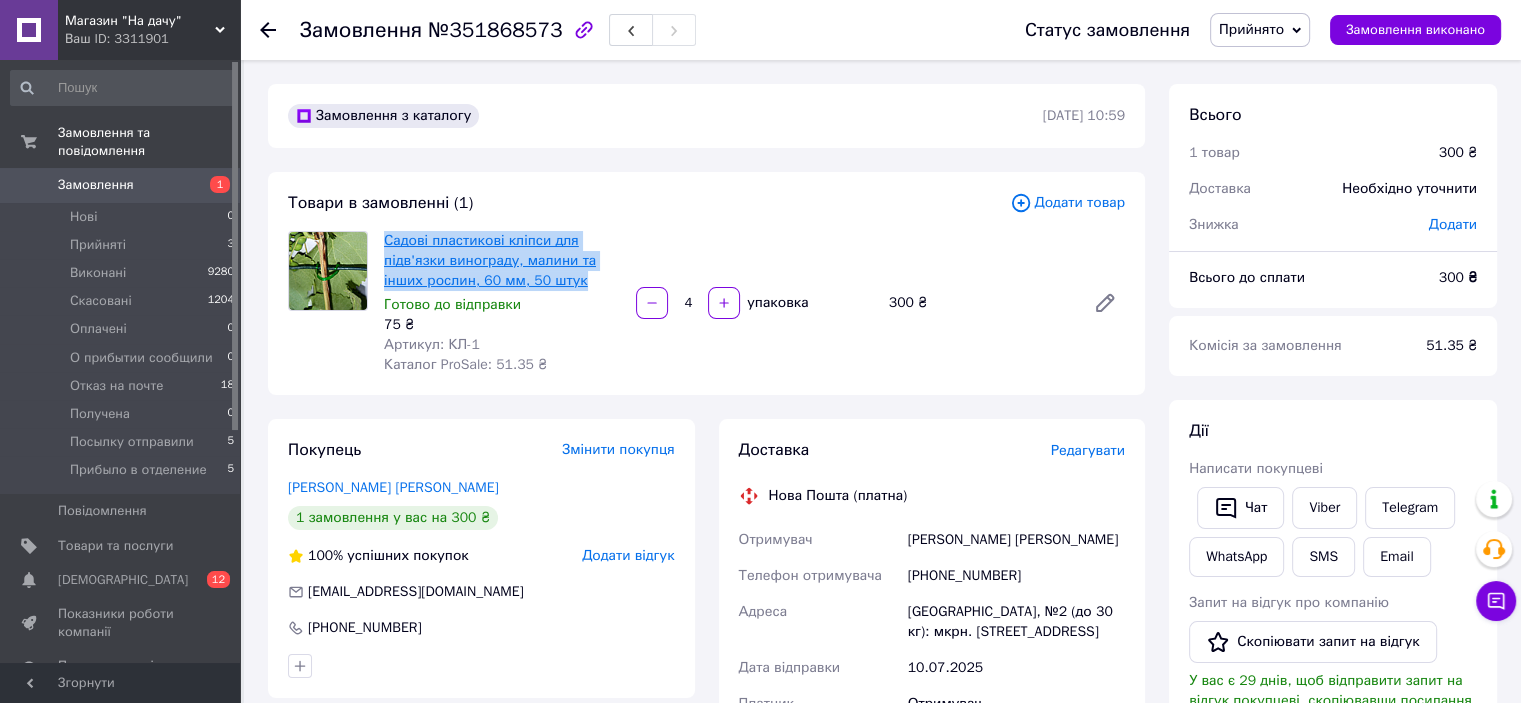 drag, startPoint x: 380, startPoint y: 243, endPoint x: 570, endPoint y: 279, distance: 193.38045 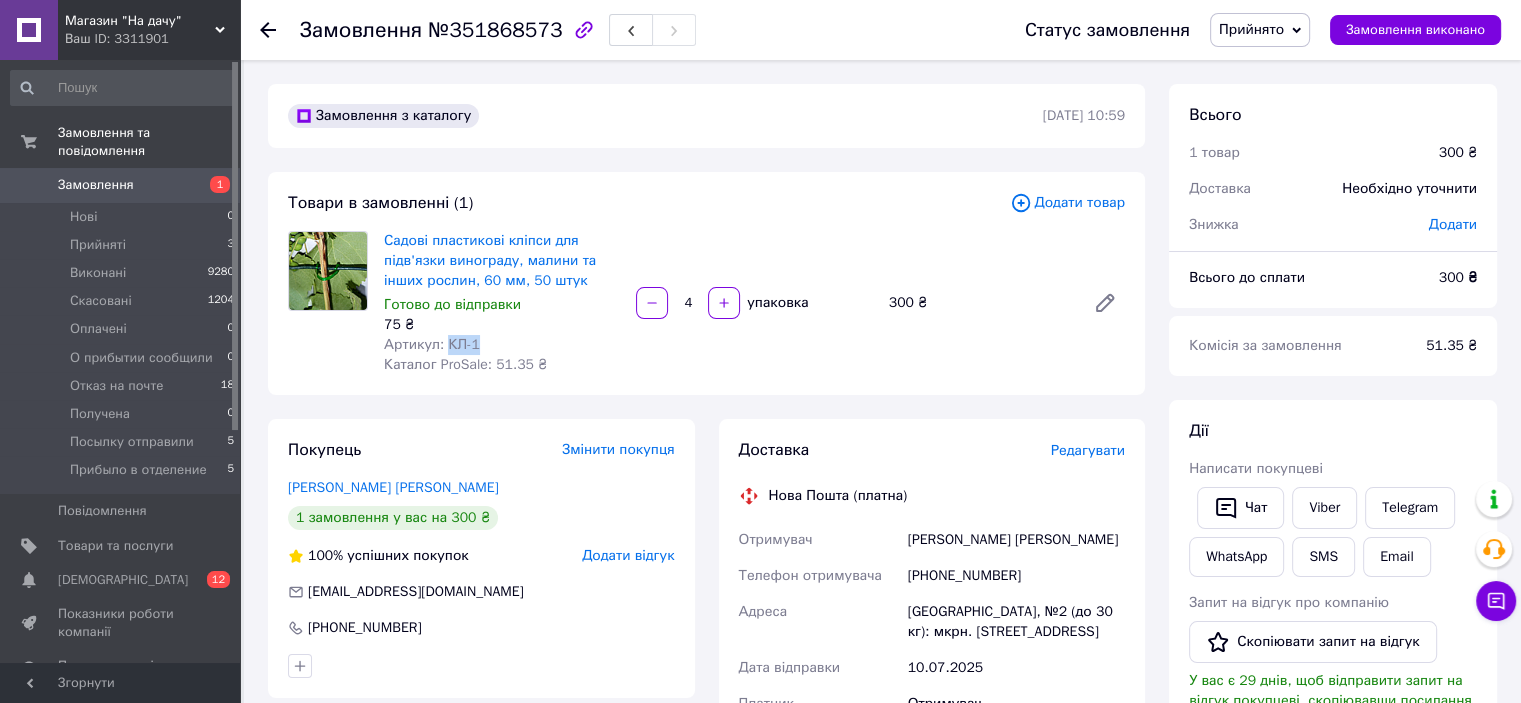 drag, startPoint x: 475, startPoint y: 340, endPoint x: 443, endPoint y: 341, distance: 32.01562 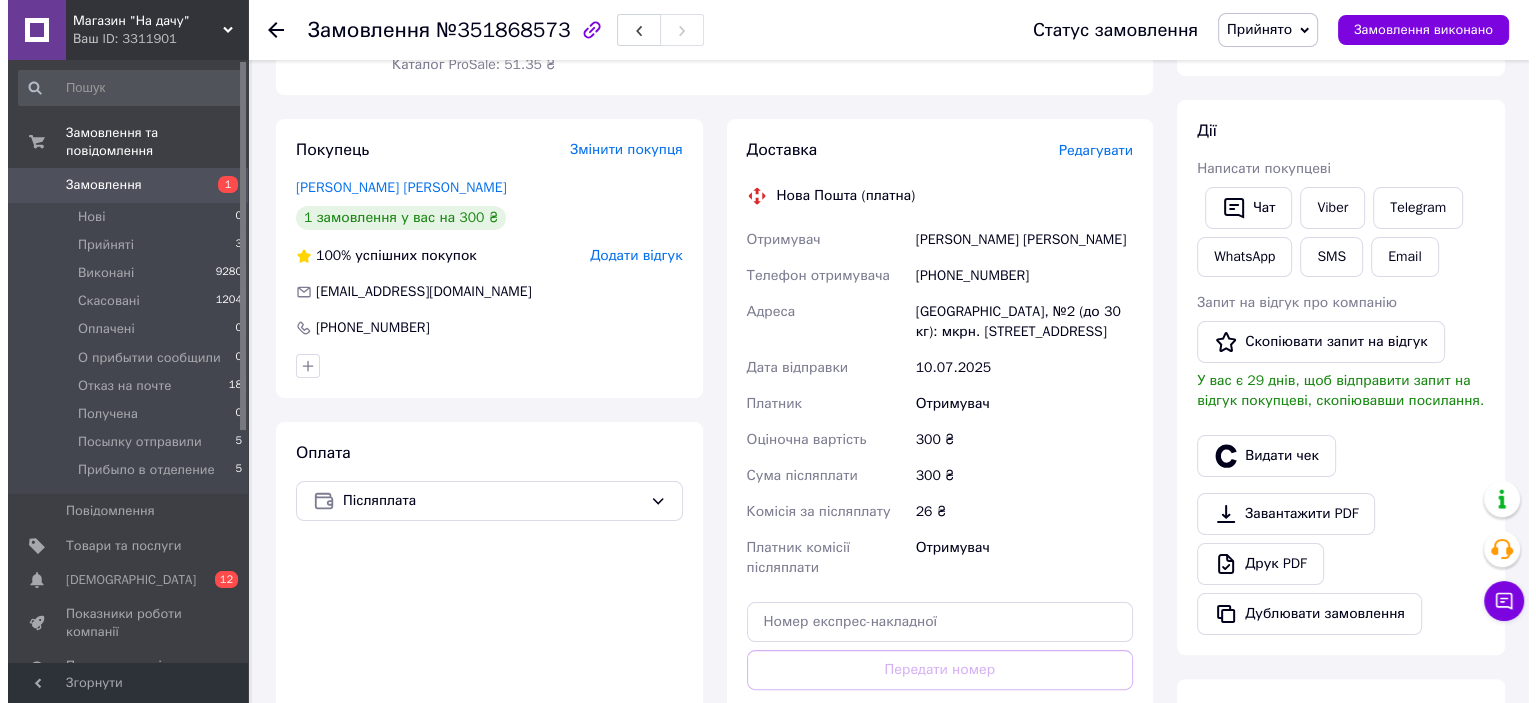 scroll, scrollTop: 0, scrollLeft: 0, axis: both 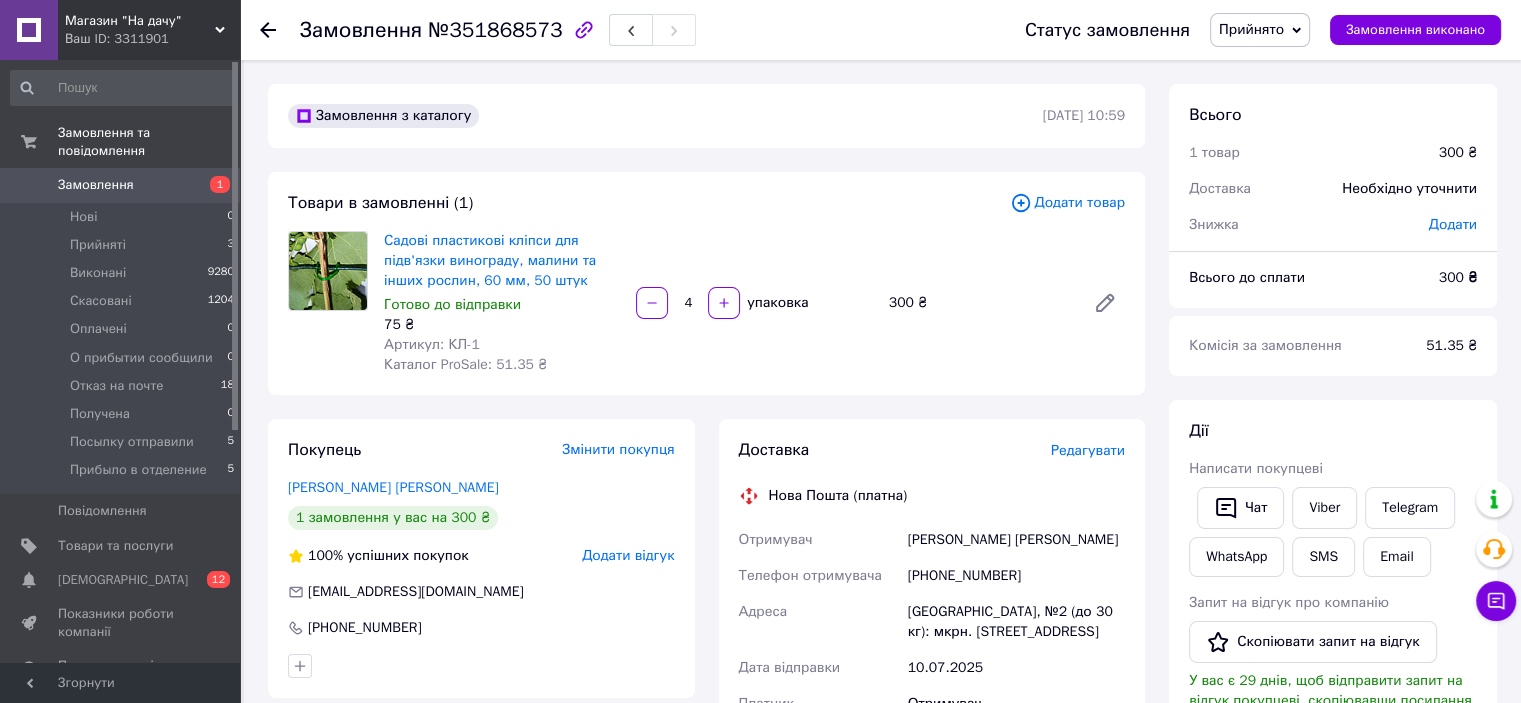click on "Редагувати" at bounding box center (1088, 450) 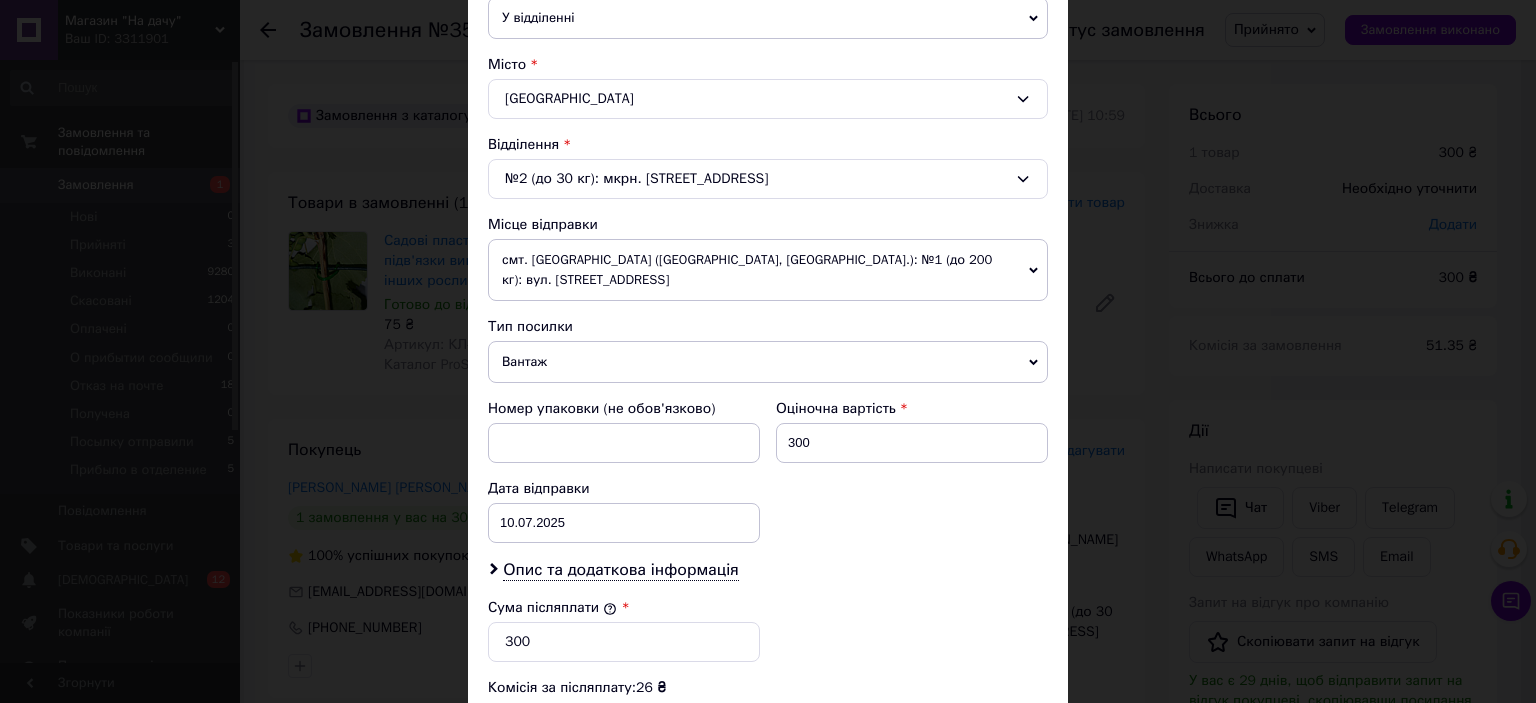 scroll, scrollTop: 500, scrollLeft: 0, axis: vertical 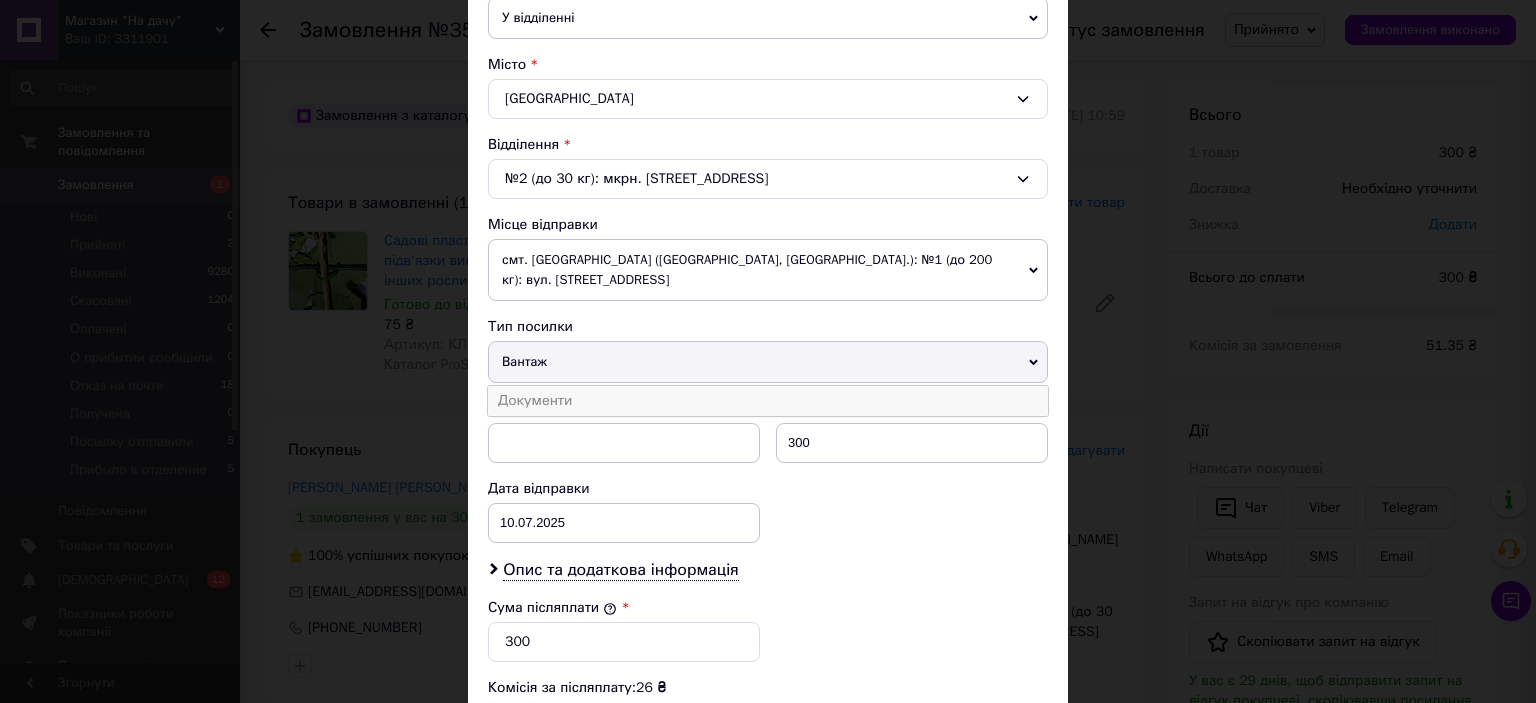 click on "Документи" at bounding box center [768, 401] 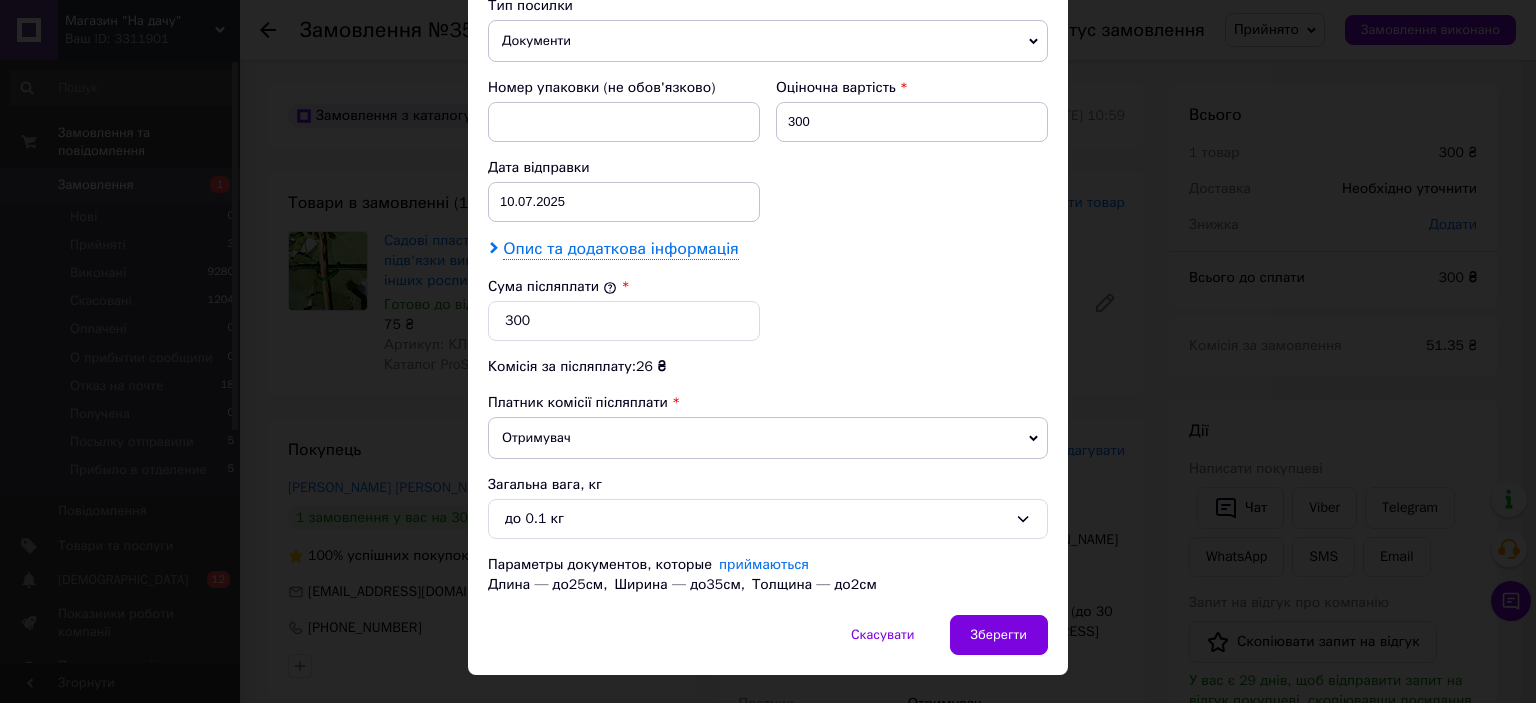 scroll, scrollTop: 836, scrollLeft: 0, axis: vertical 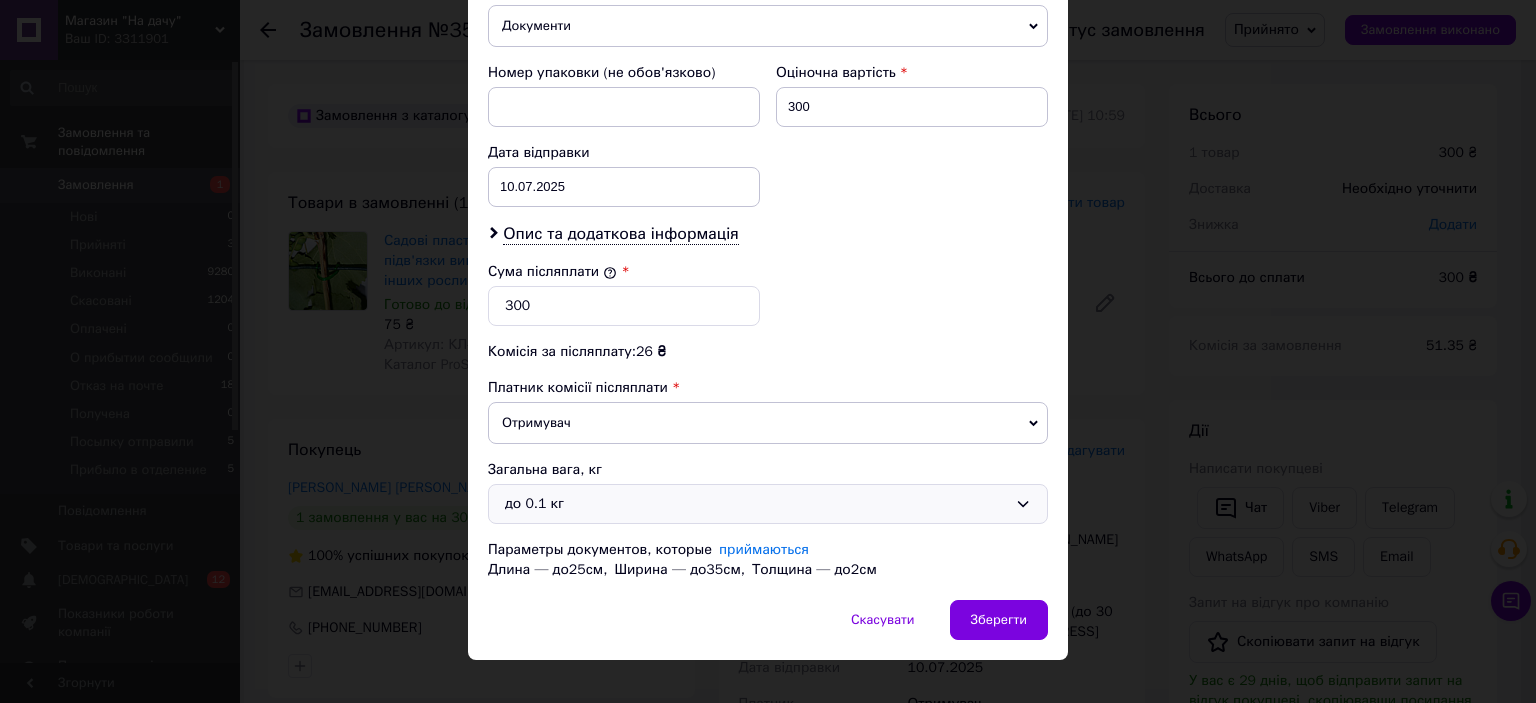 click 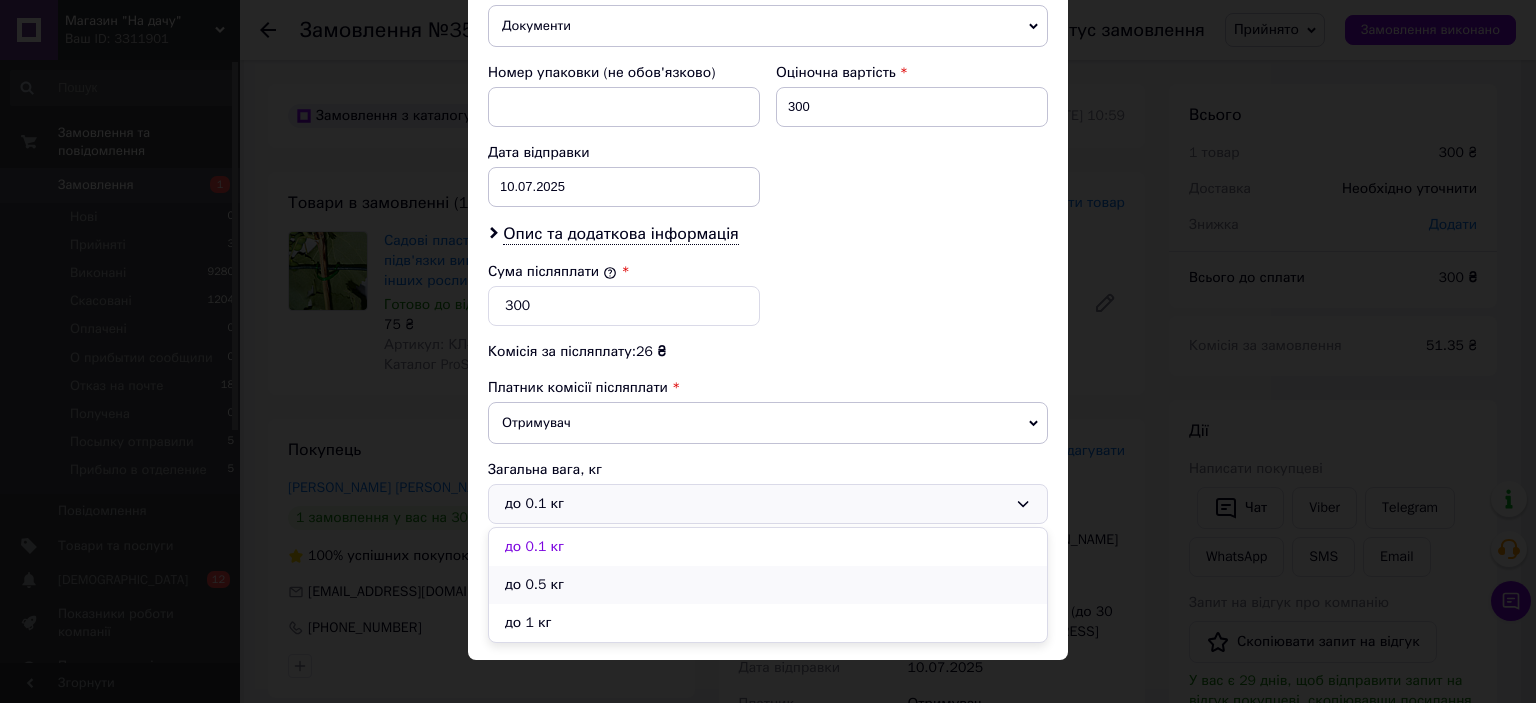 click on "до 0.5 кг" at bounding box center [768, 585] 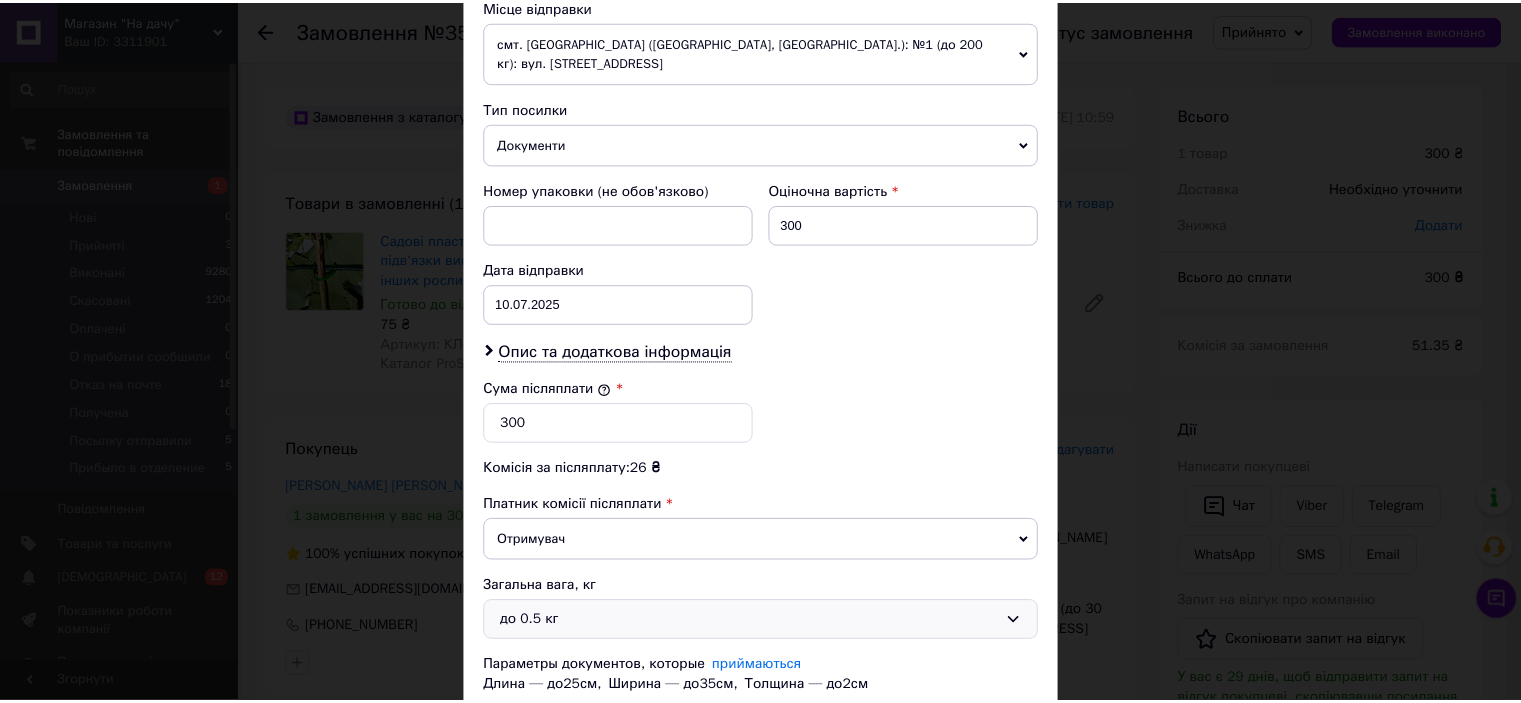 scroll, scrollTop: 836, scrollLeft: 0, axis: vertical 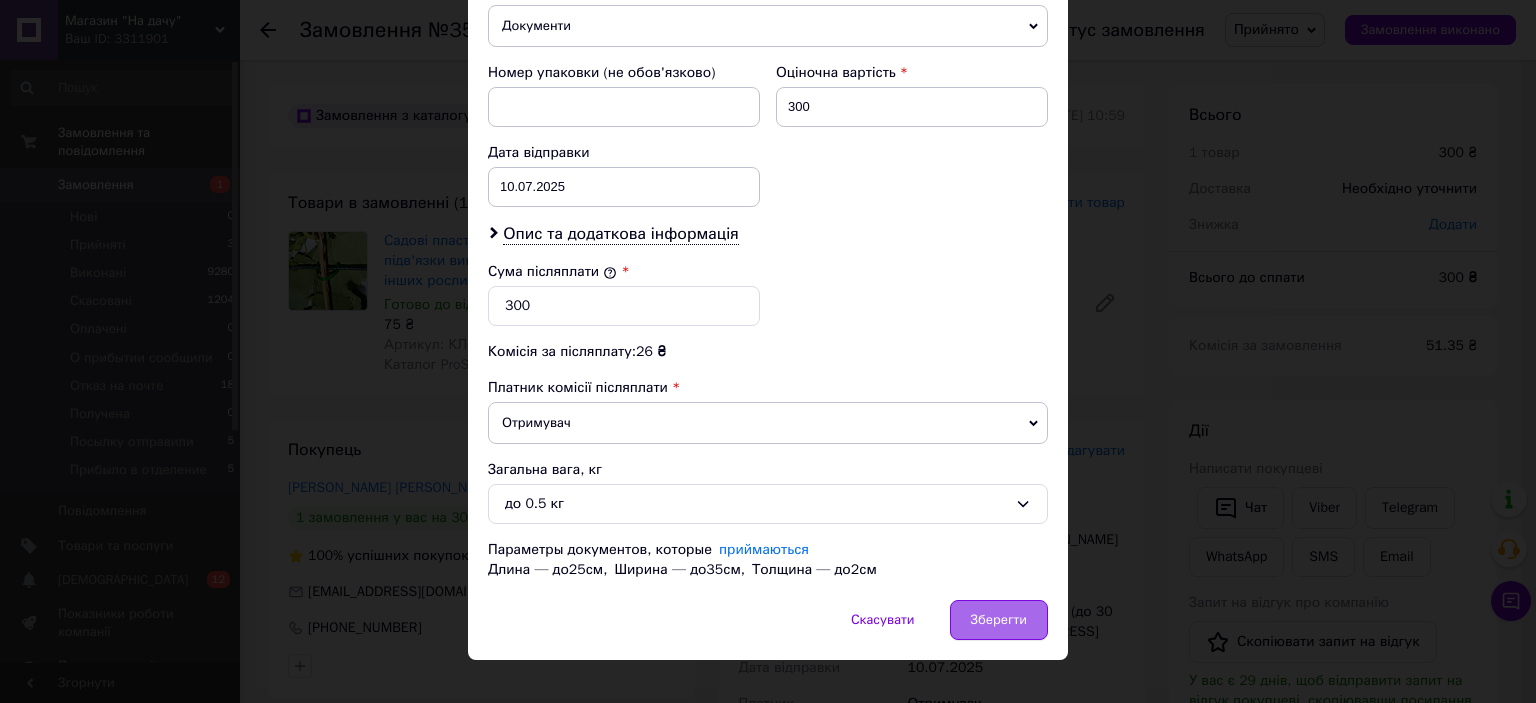 click on "Зберегти" at bounding box center (999, 620) 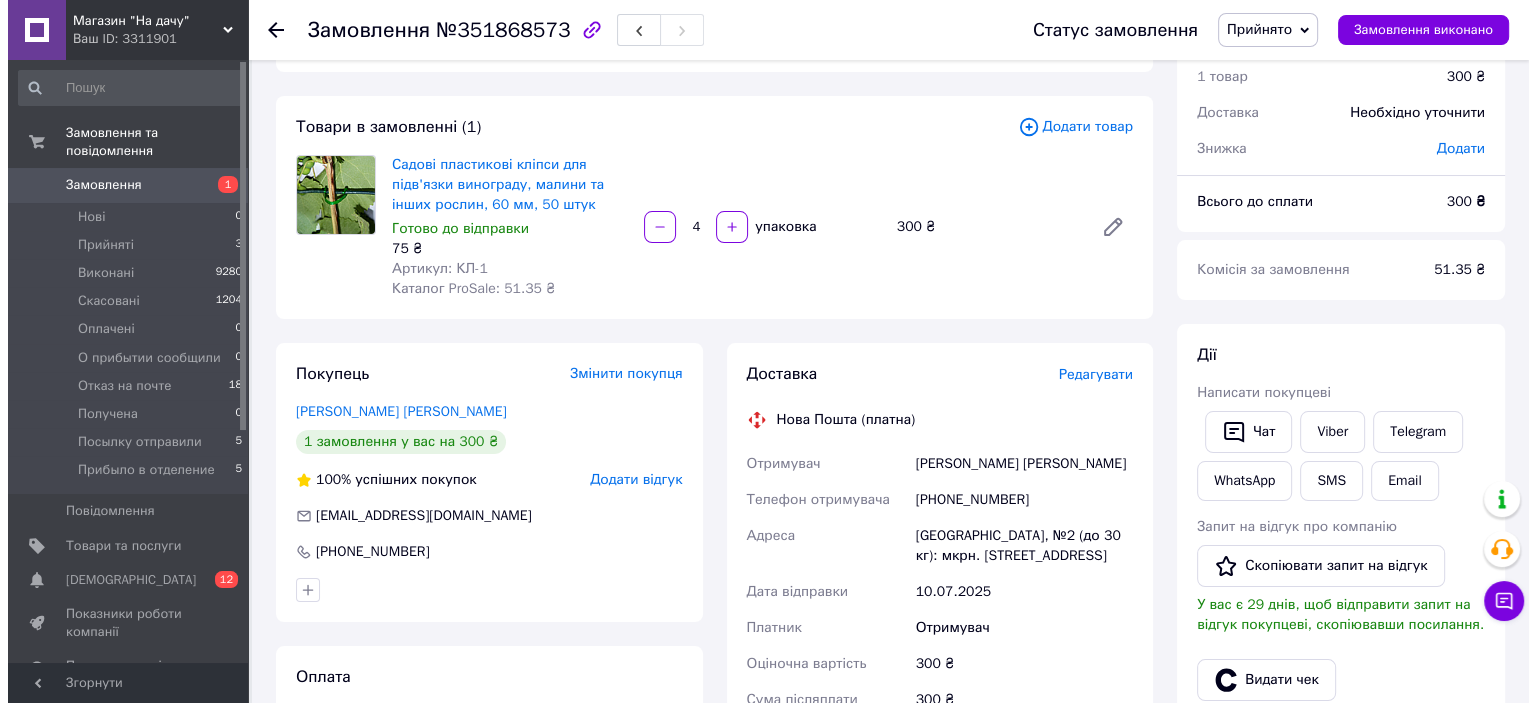 scroll, scrollTop: 300, scrollLeft: 0, axis: vertical 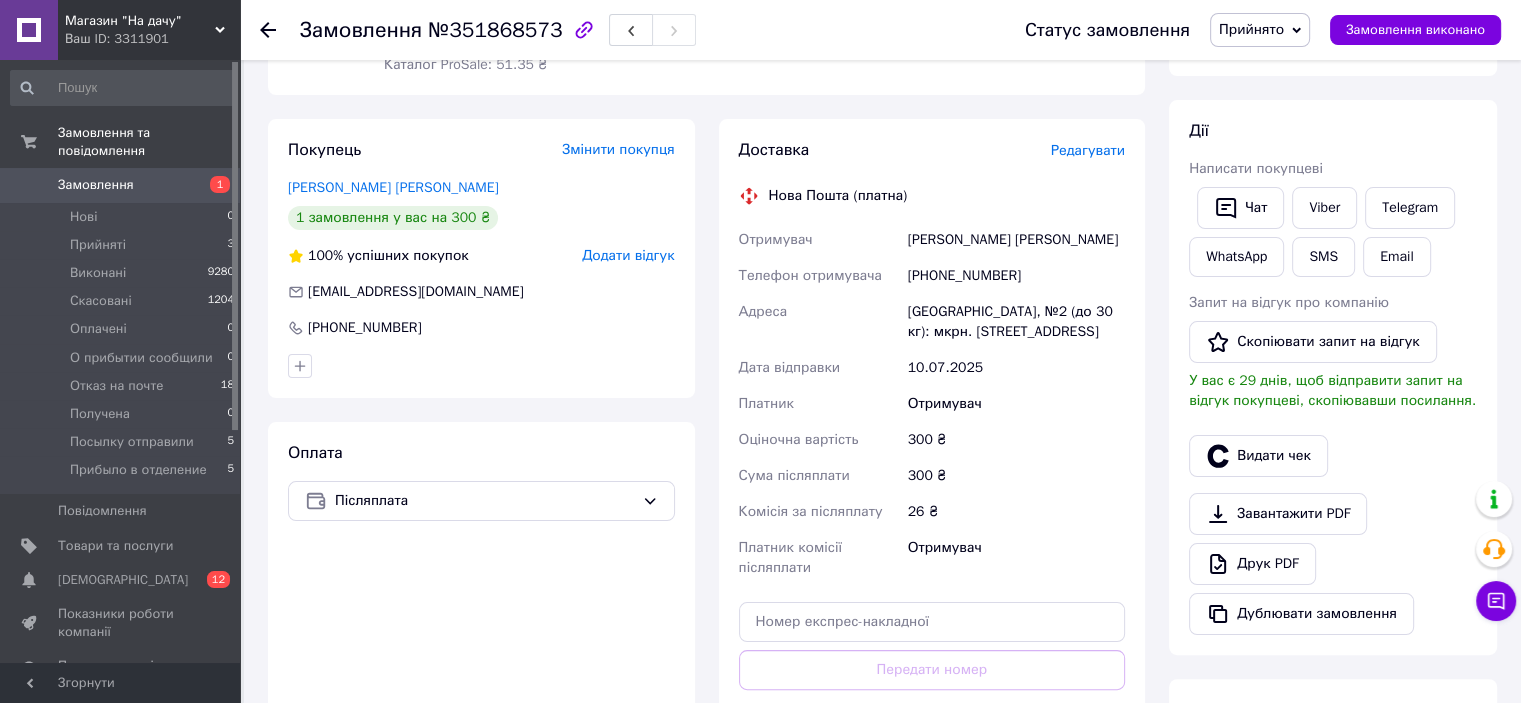 click on "Редагувати" at bounding box center (1088, 150) 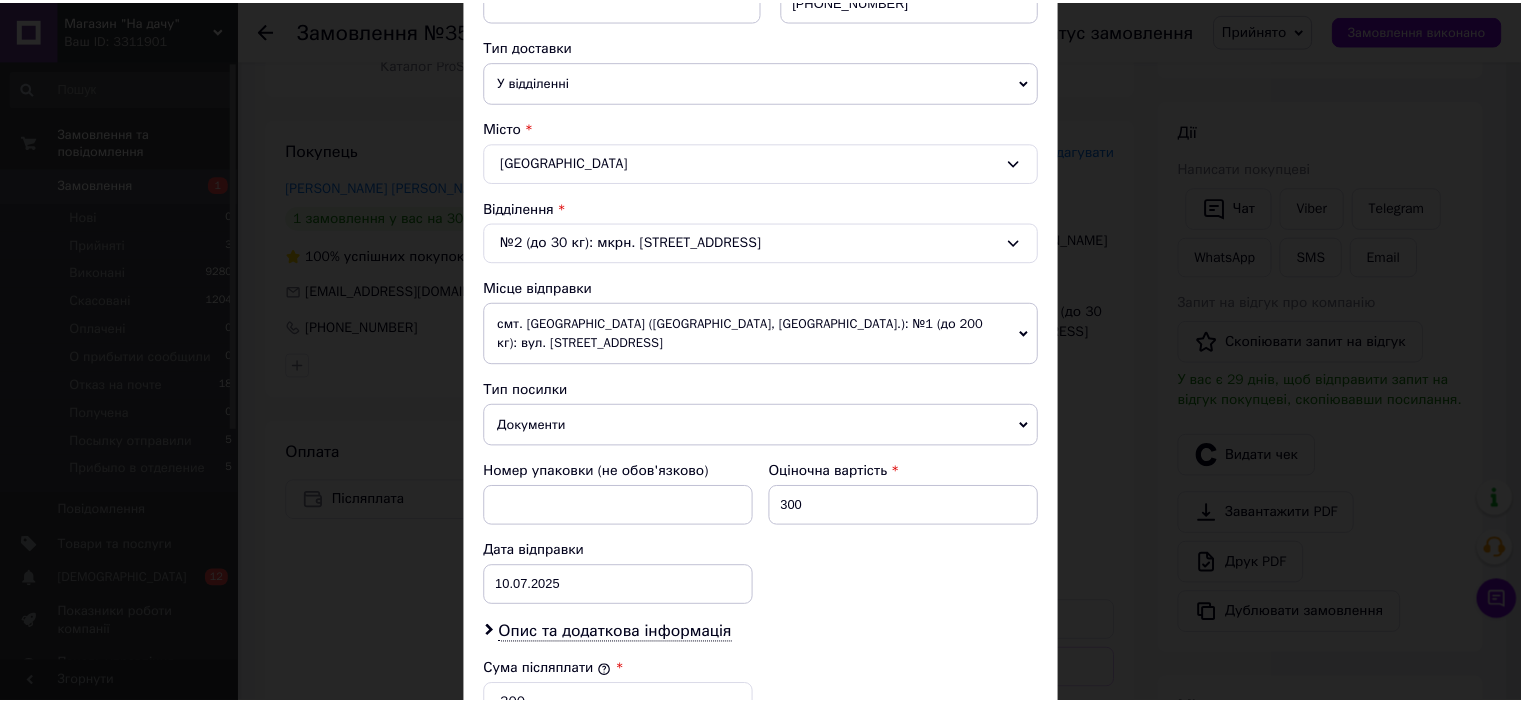 scroll, scrollTop: 836, scrollLeft: 0, axis: vertical 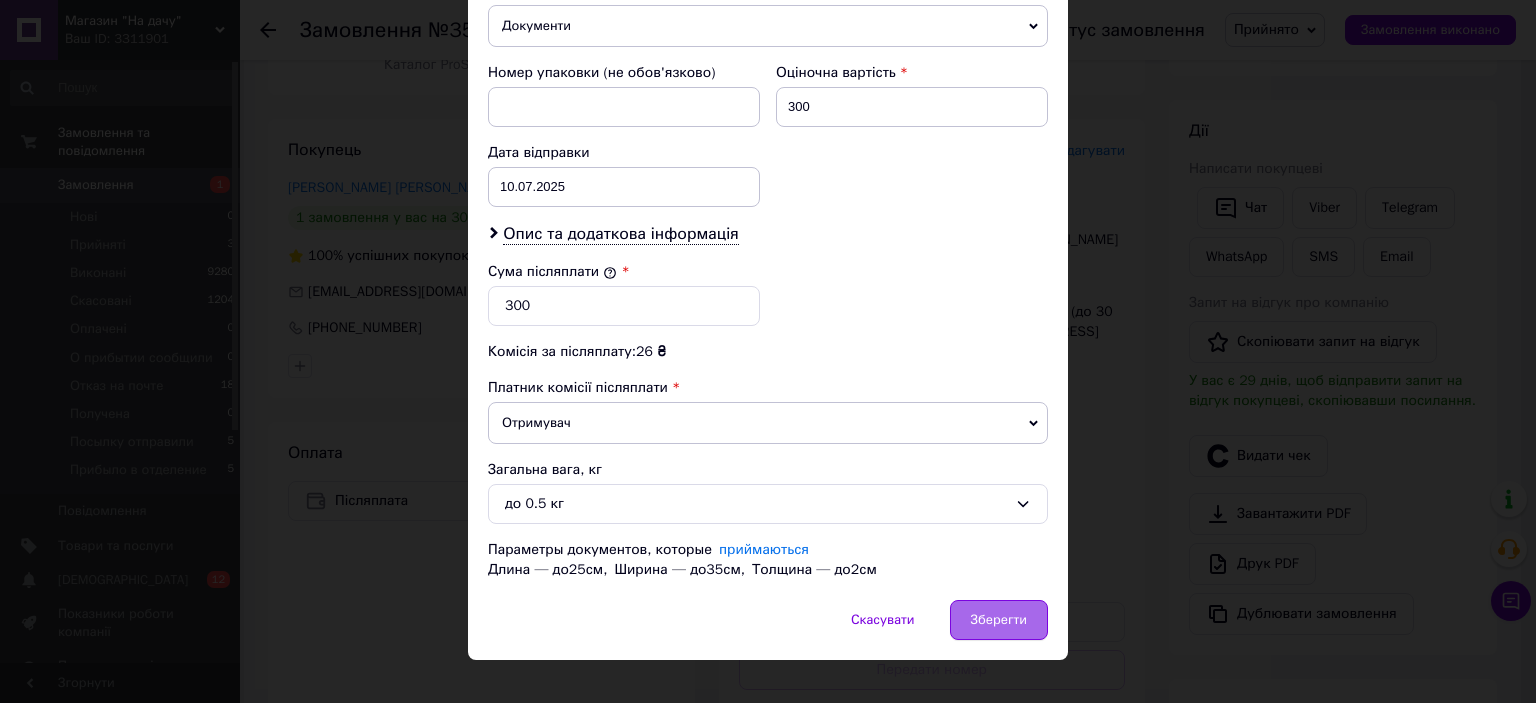 click on "Зберегти" at bounding box center [999, 620] 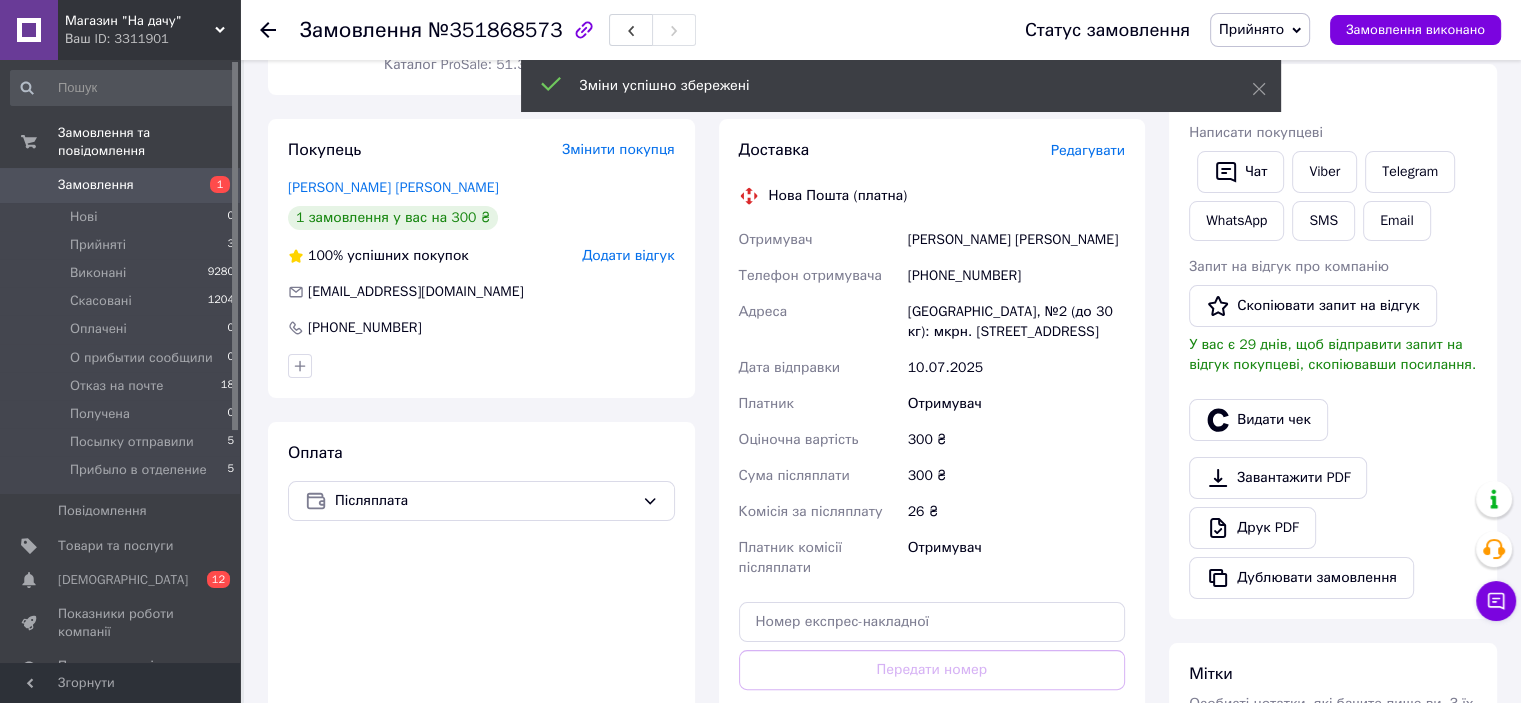 scroll, scrollTop: 400, scrollLeft: 0, axis: vertical 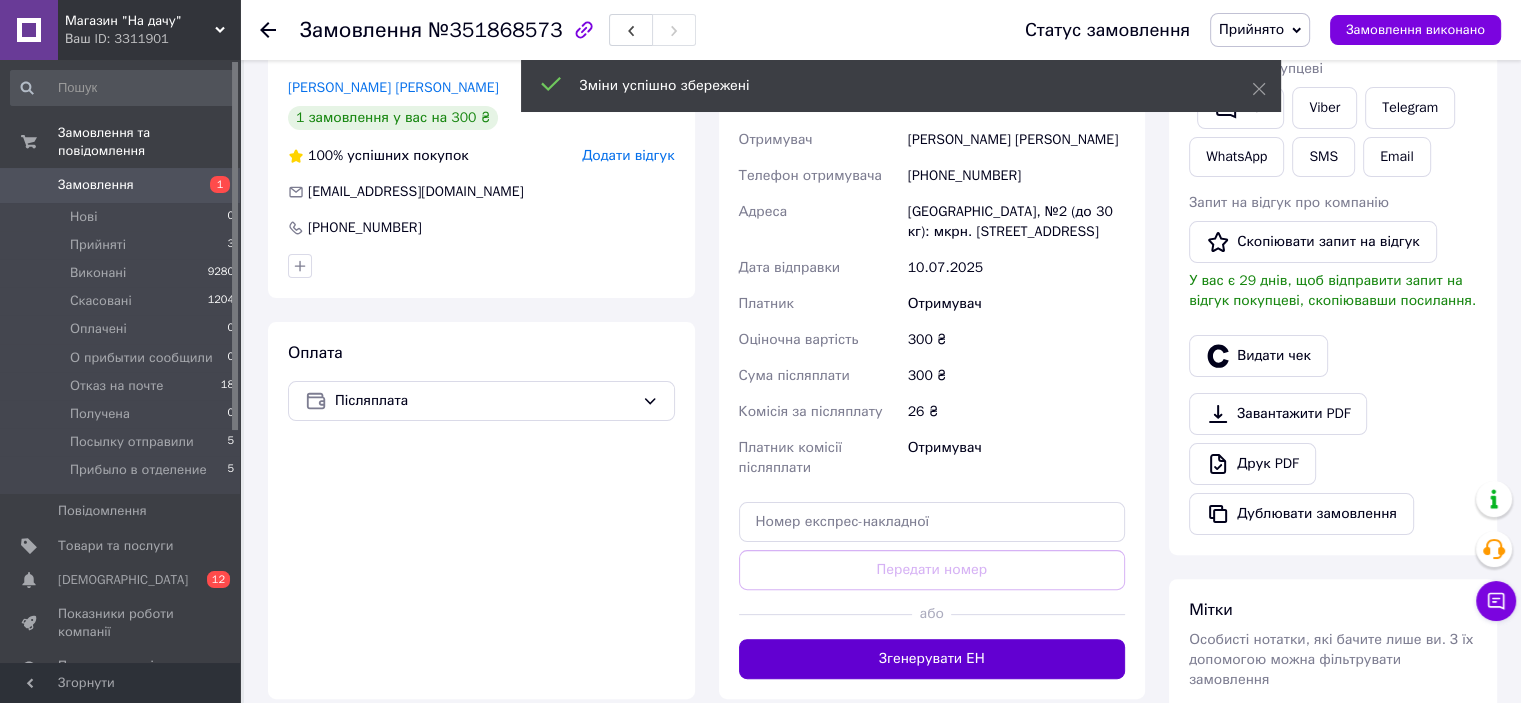 click on "Згенерувати ЕН" at bounding box center [932, 659] 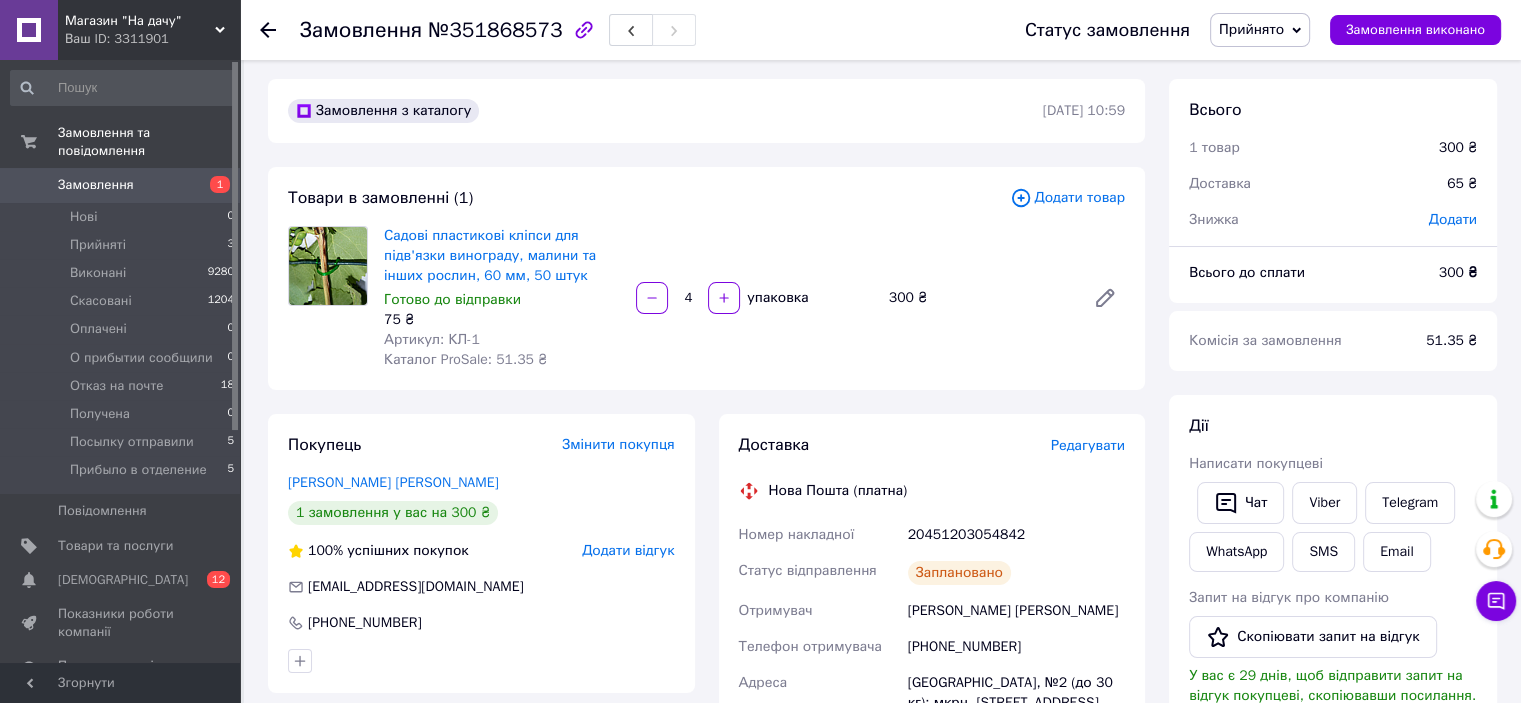 scroll, scrollTop: 0, scrollLeft: 0, axis: both 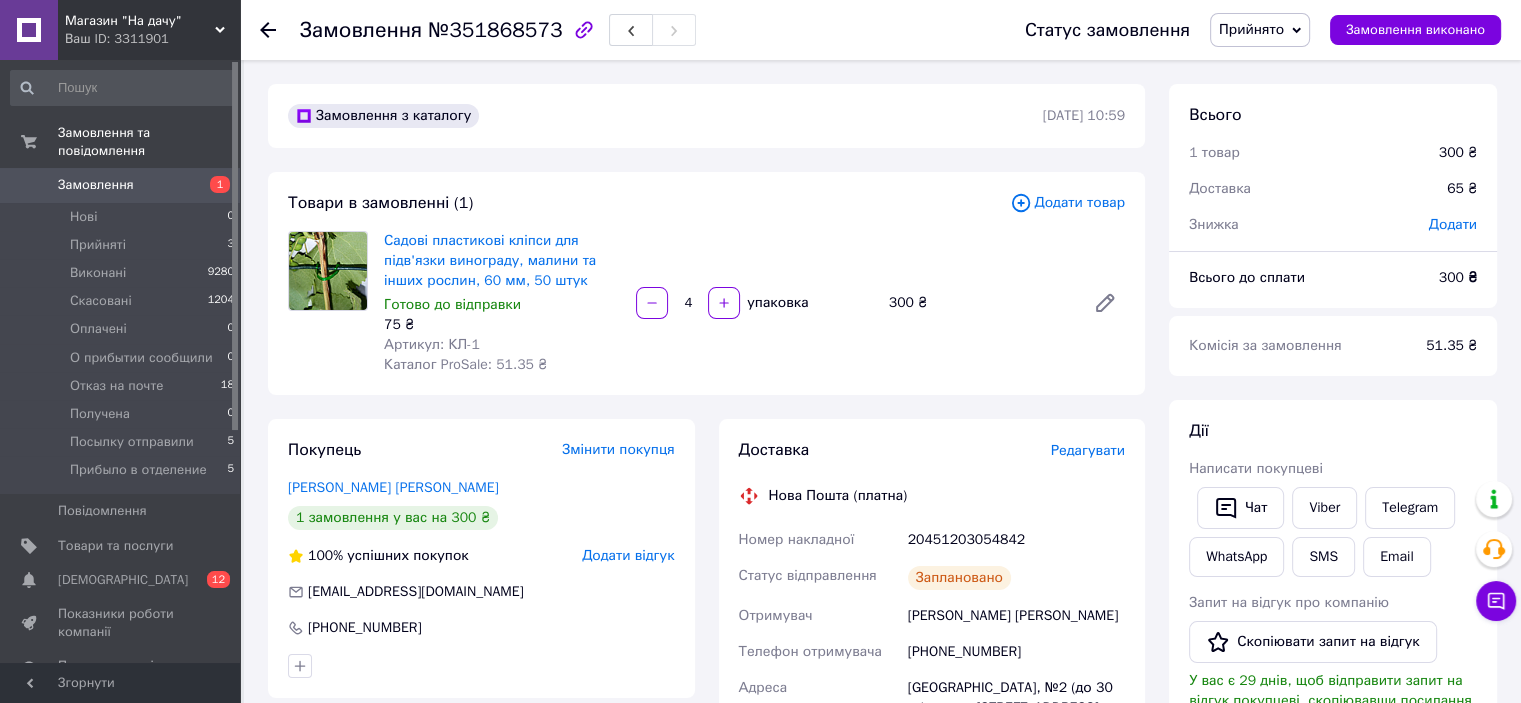 click 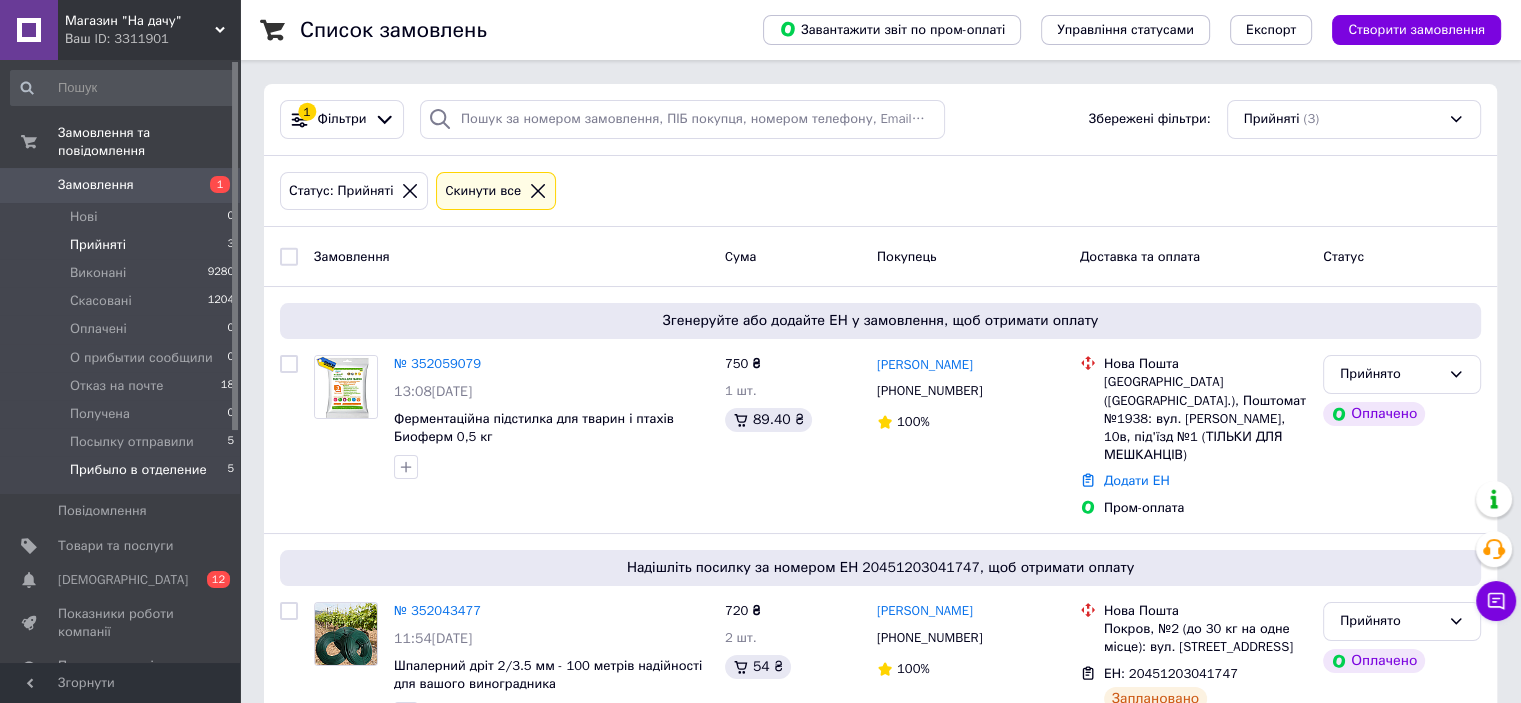 click on "Прибыло в отделение" at bounding box center [138, 470] 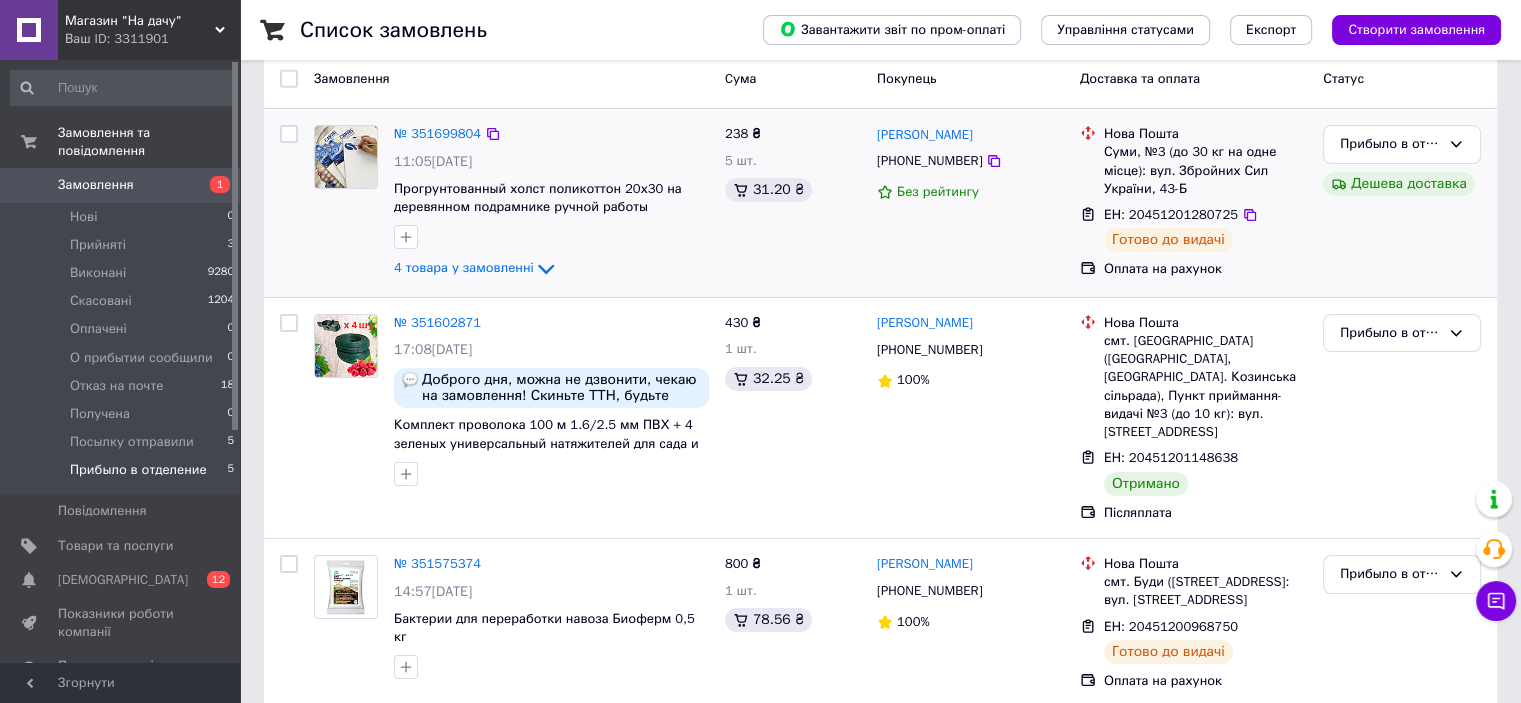 scroll, scrollTop: 200, scrollLeft: 0, axis: vertical 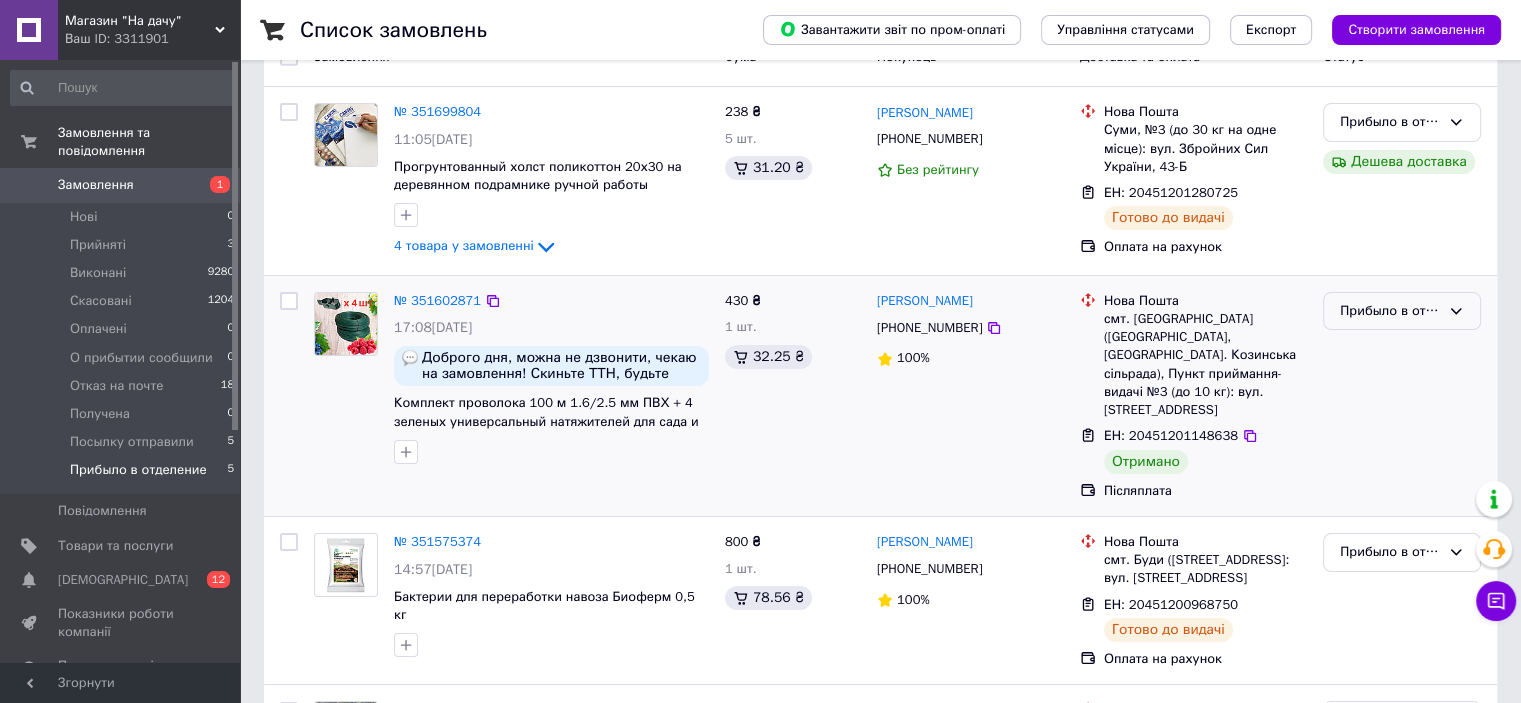 click 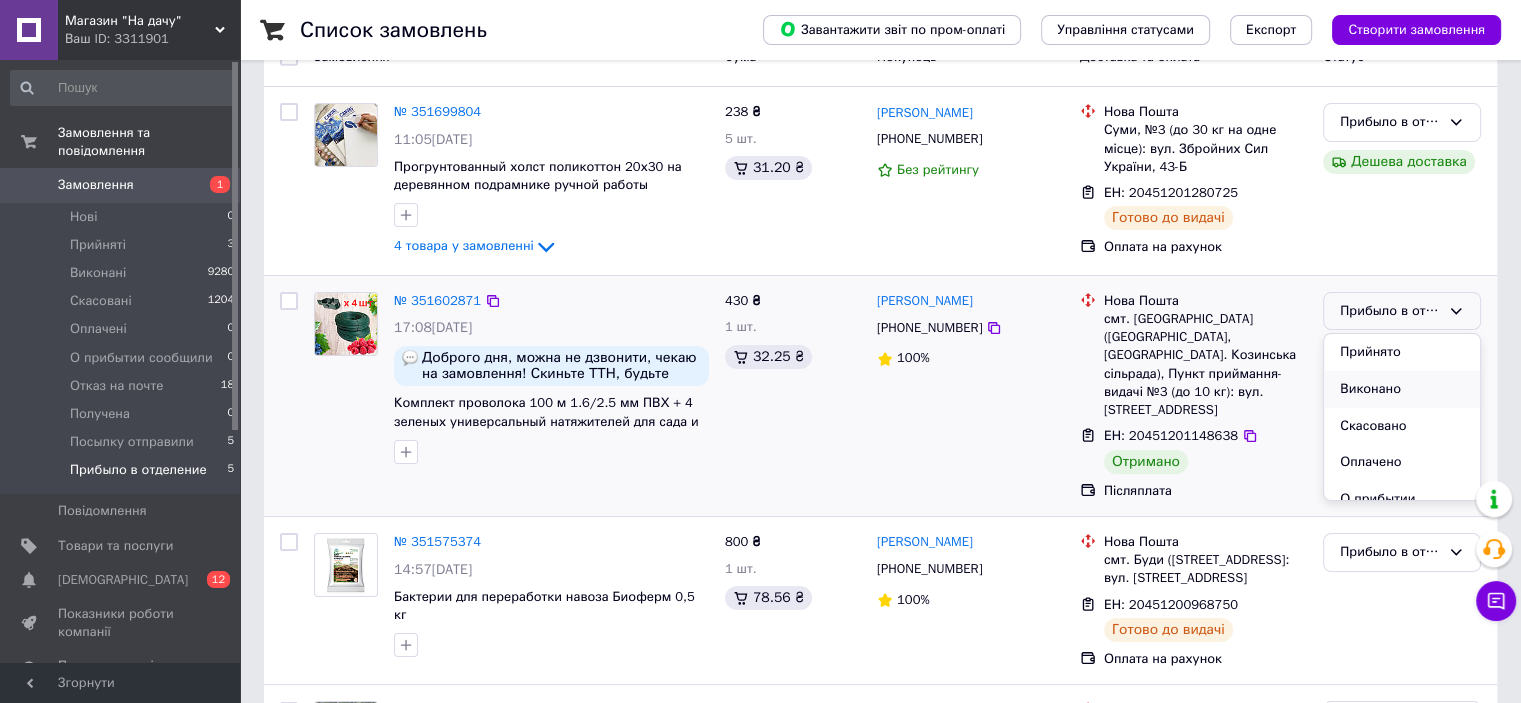 click on "Виконано" at bounding box center [1402, 389] 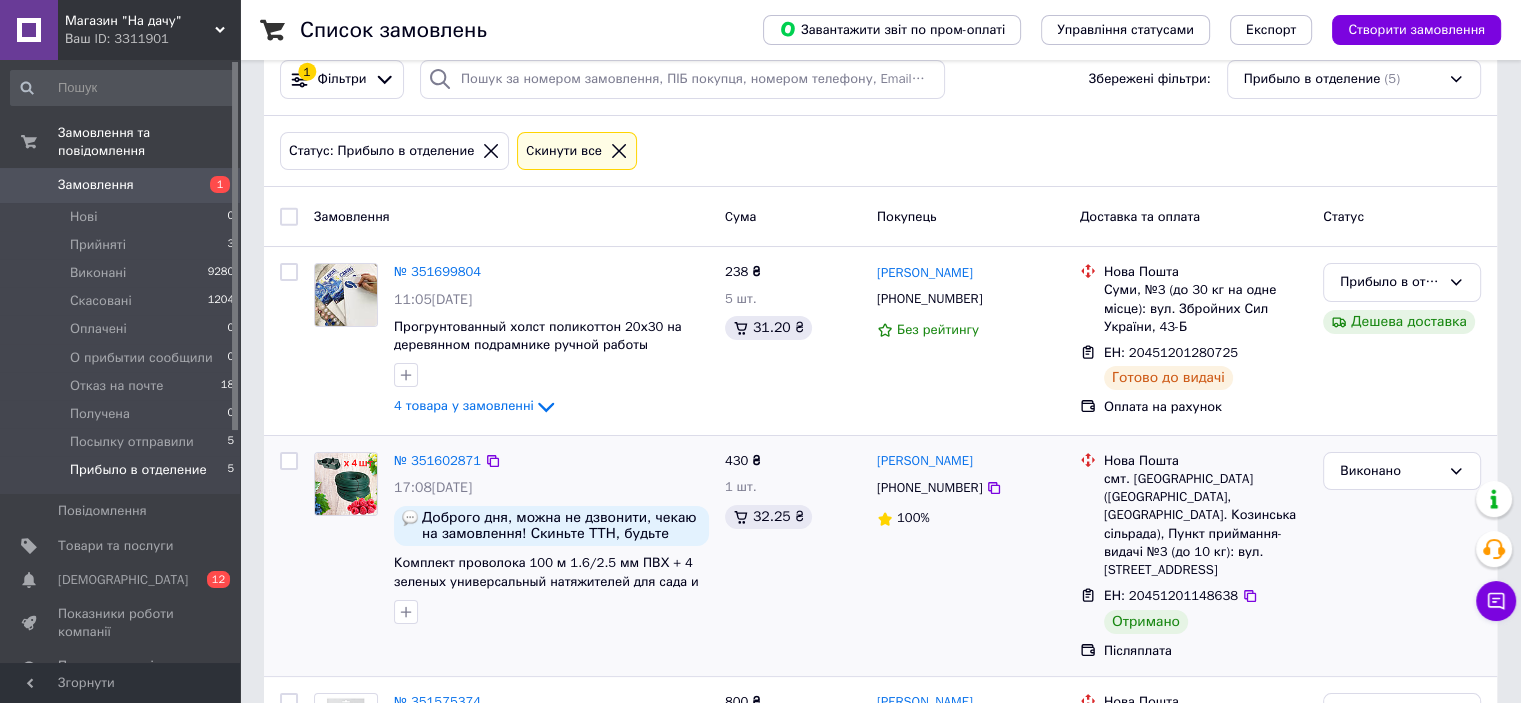 scroll, scrollTop: 0, scrollLeft: 0, axis: both 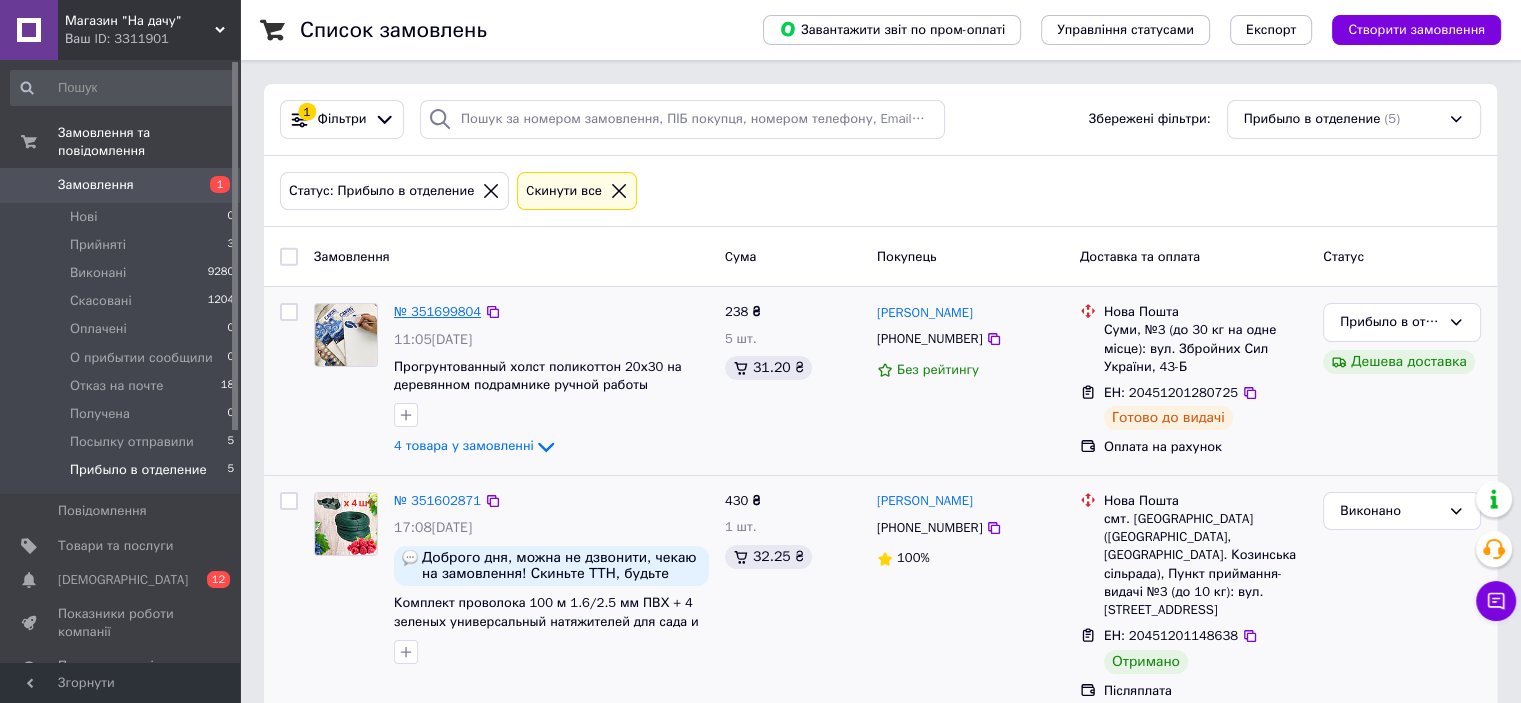 click on "№ 351699804" at bounding box center (437, 311) 